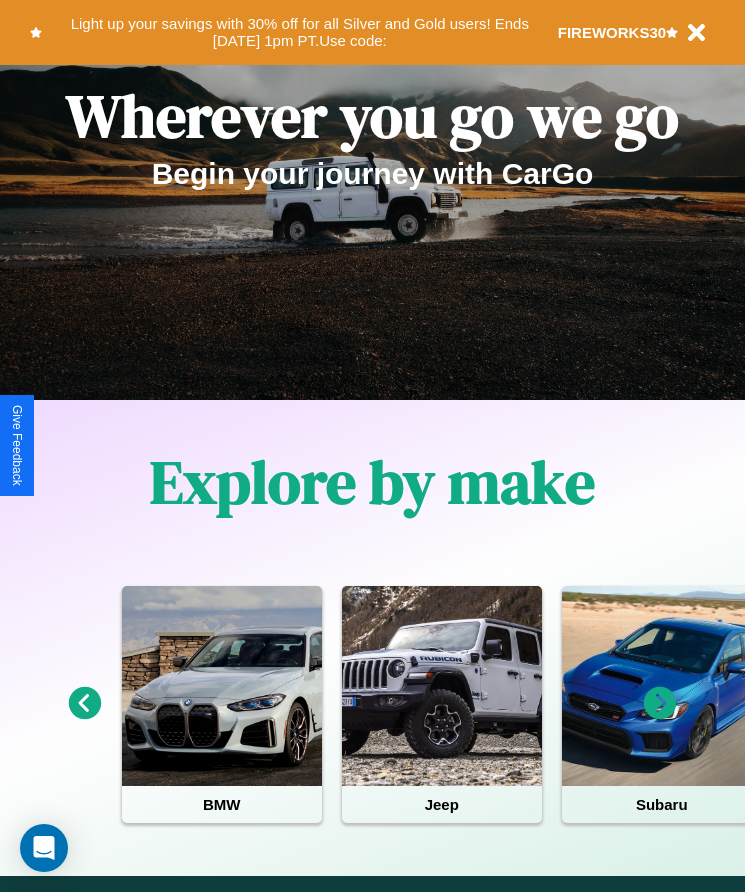 scroll, scrollTop: 334, scrollLeft: 0, axis: vertical 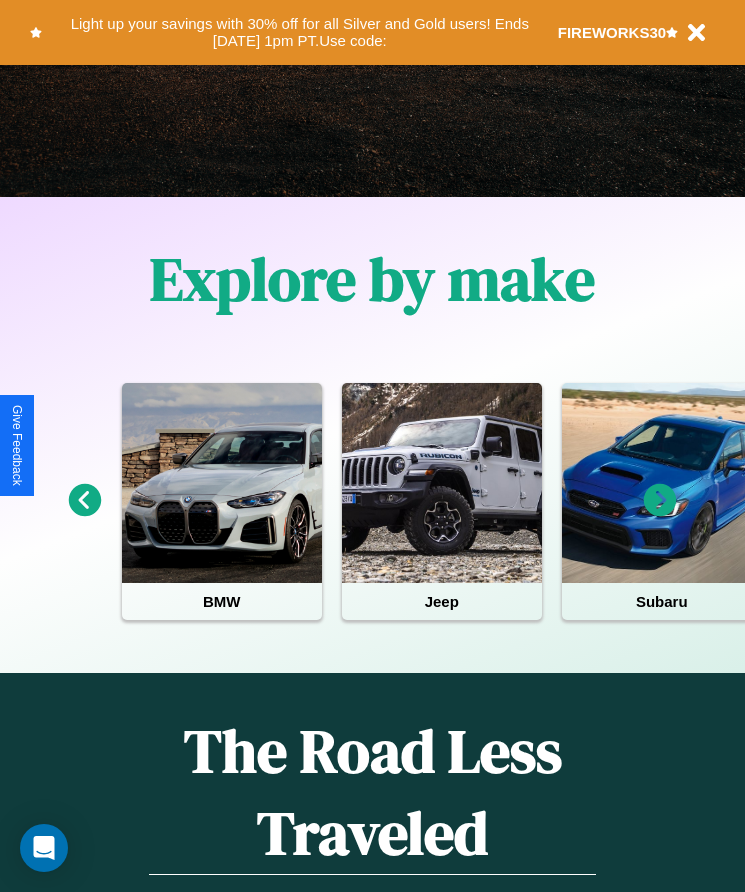 click 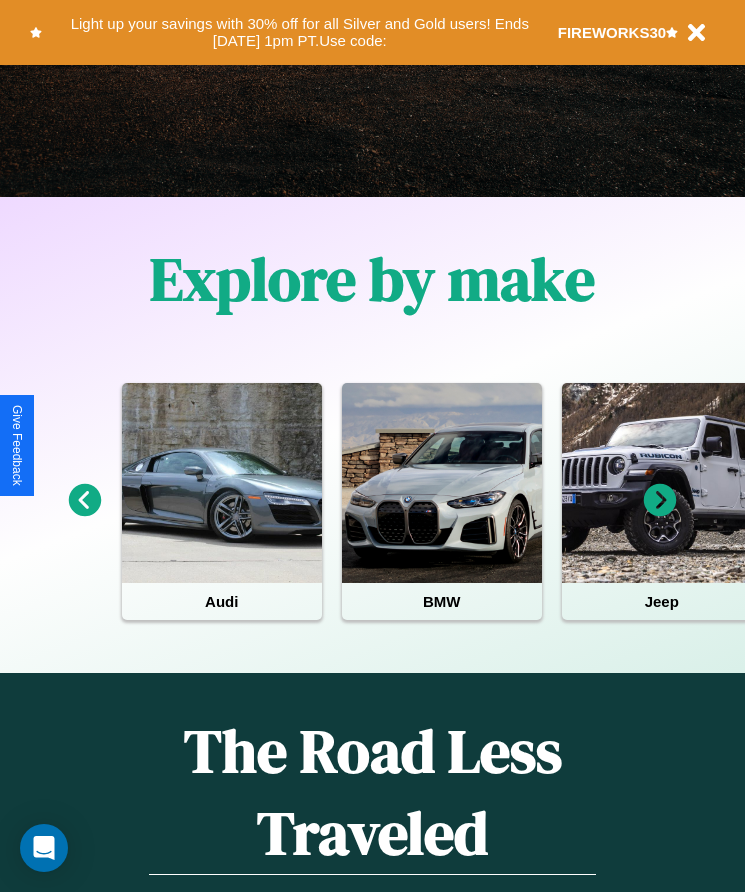 click 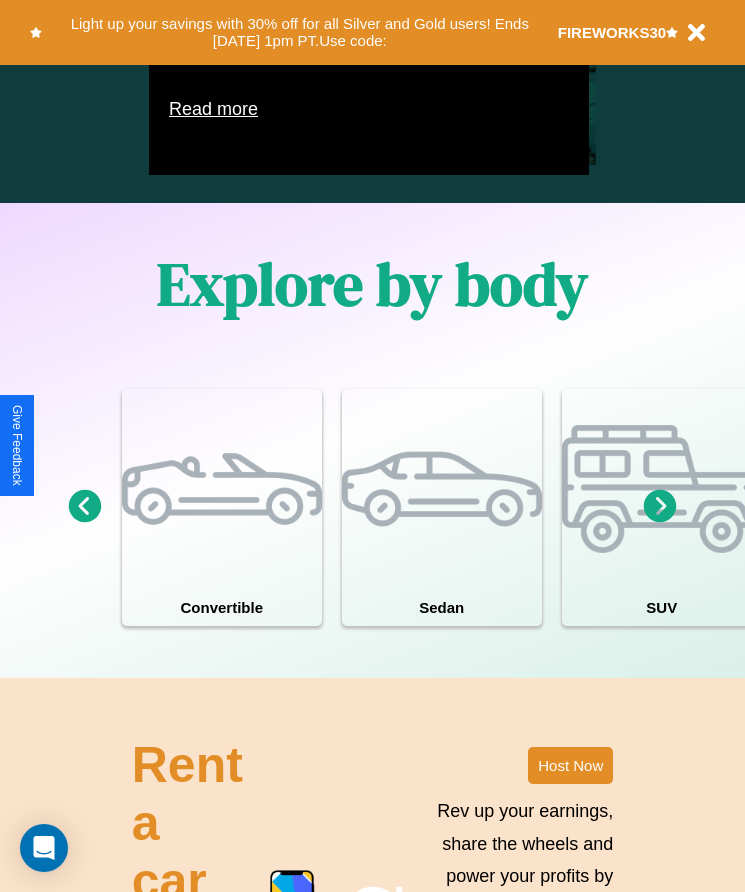 scroll, scrollTop: 1855, scrollLeft: 0, axis: vertical 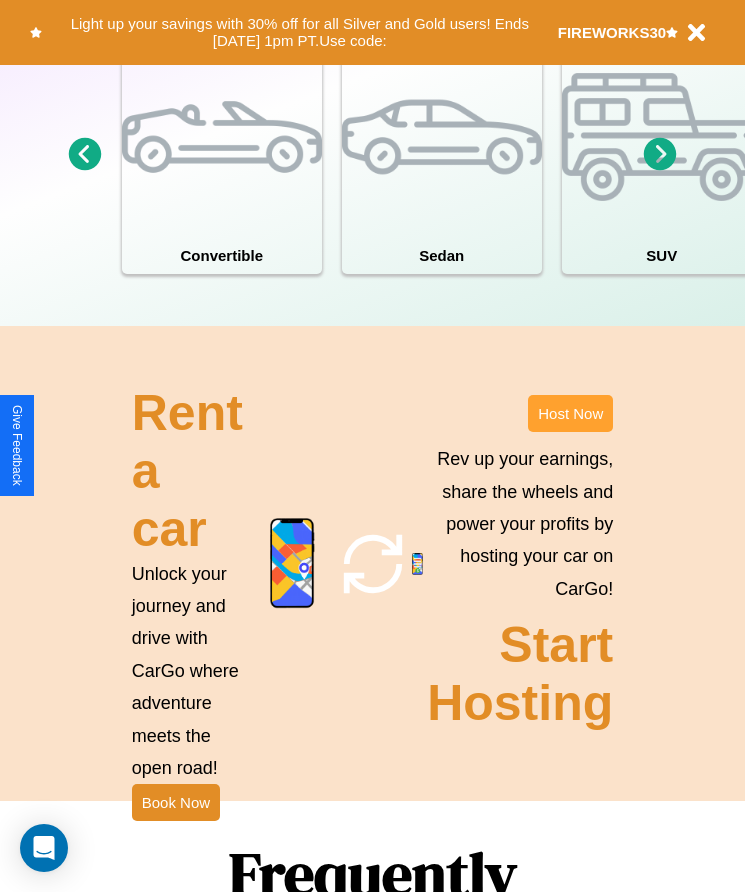 click on "Host Now" at bounding box center [570, 413] 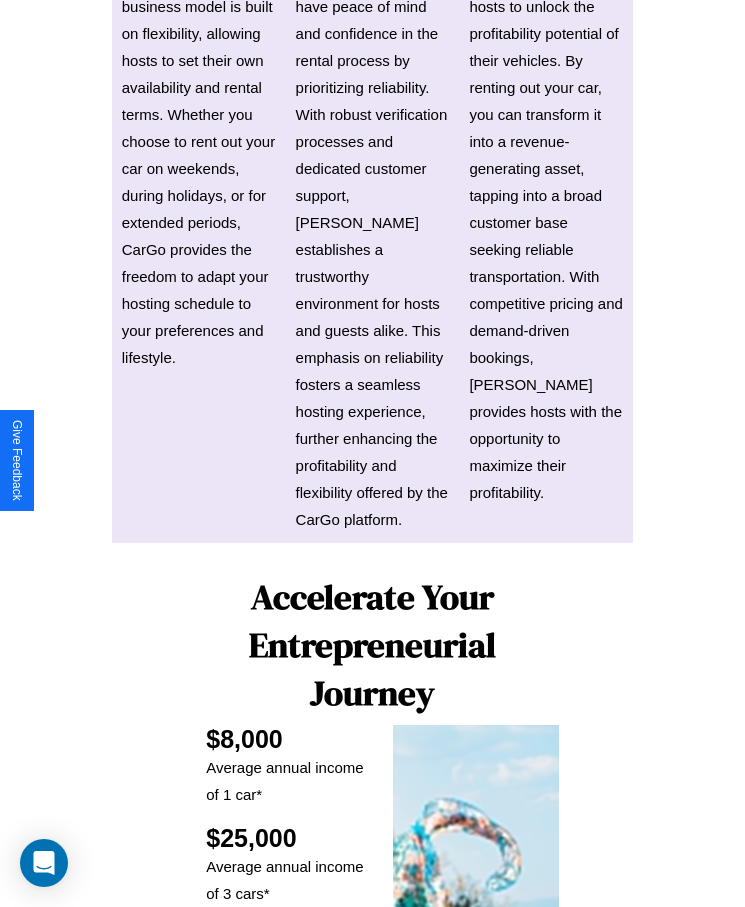 scroll, scrollTop: 2638, scrollLeft: 0, axis: vertical 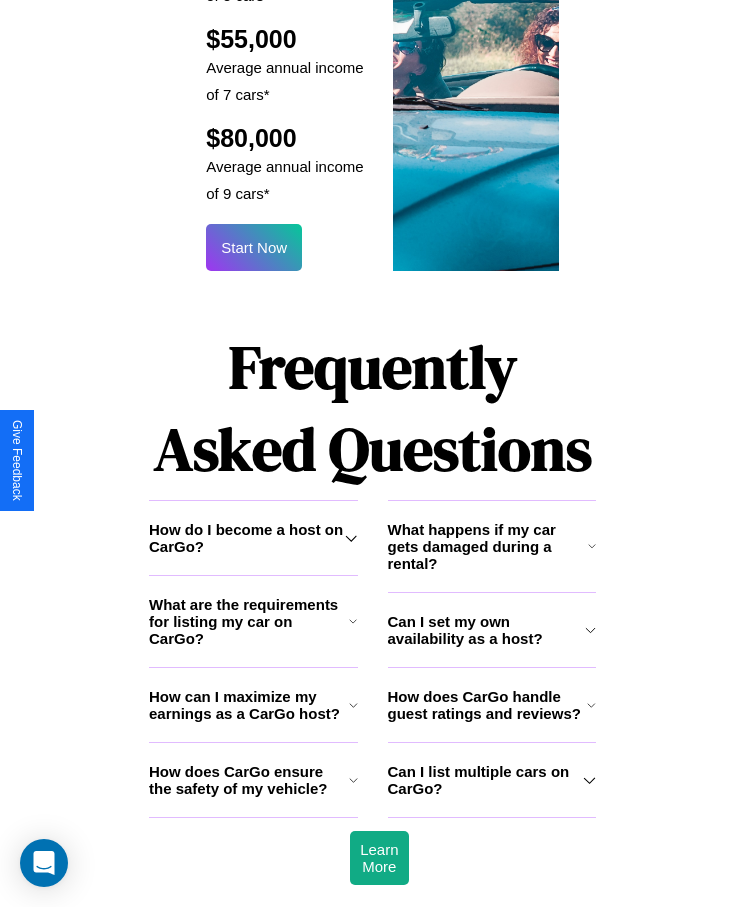 click on "What happens if my car gets damaged during a rental?" at bounding box center (488, 546) 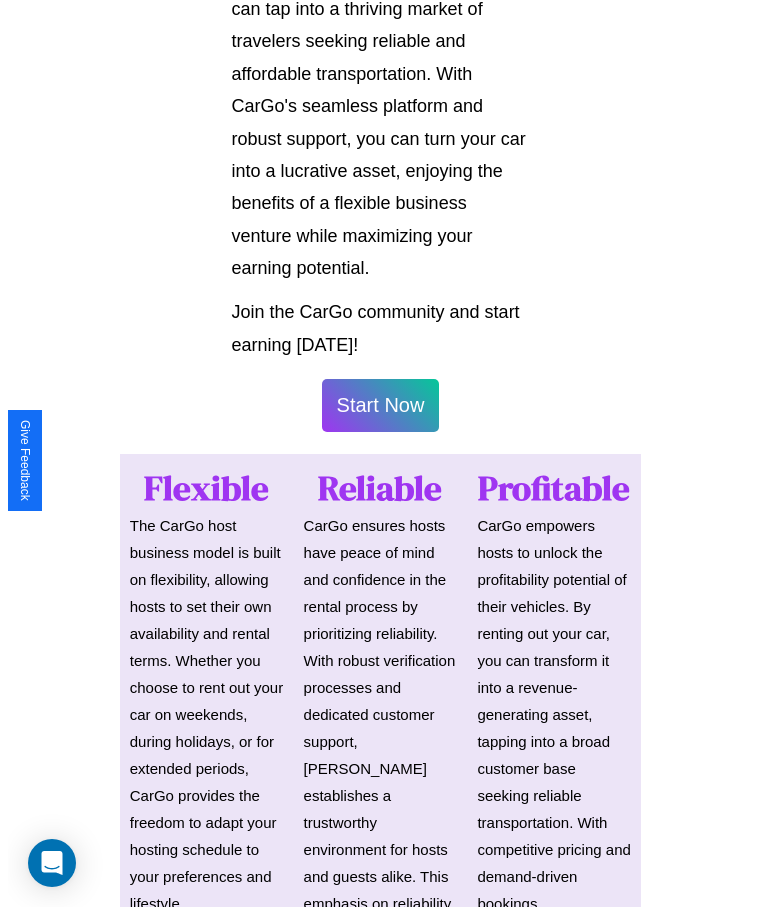 scroll, scrollTop: 1046, scrollLeft: 0, axis: vertical 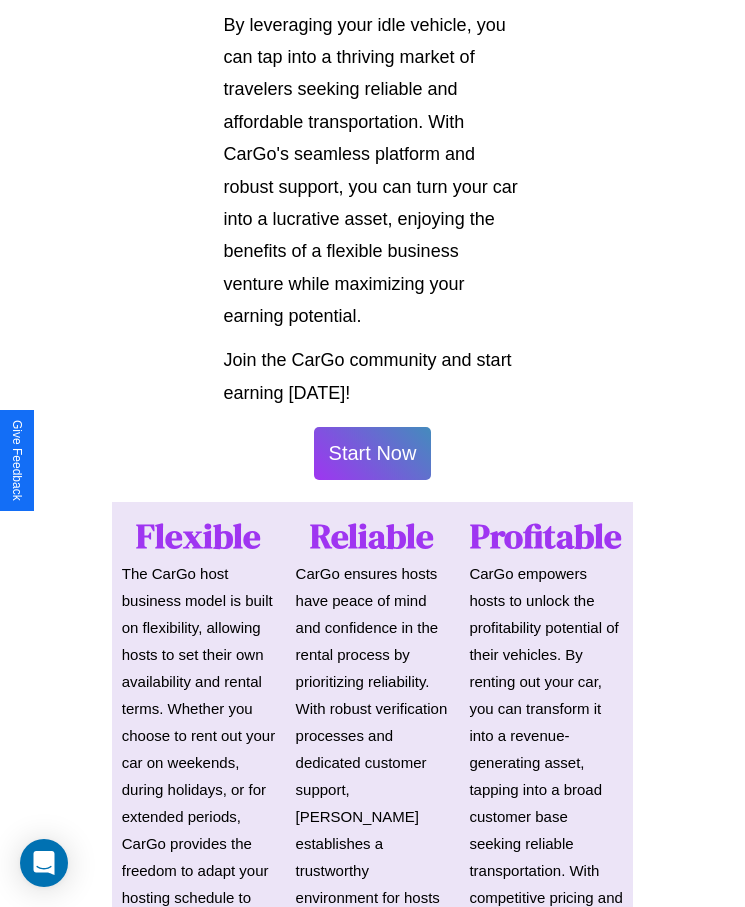click on "Start Now" at bounding box center [373, 453] 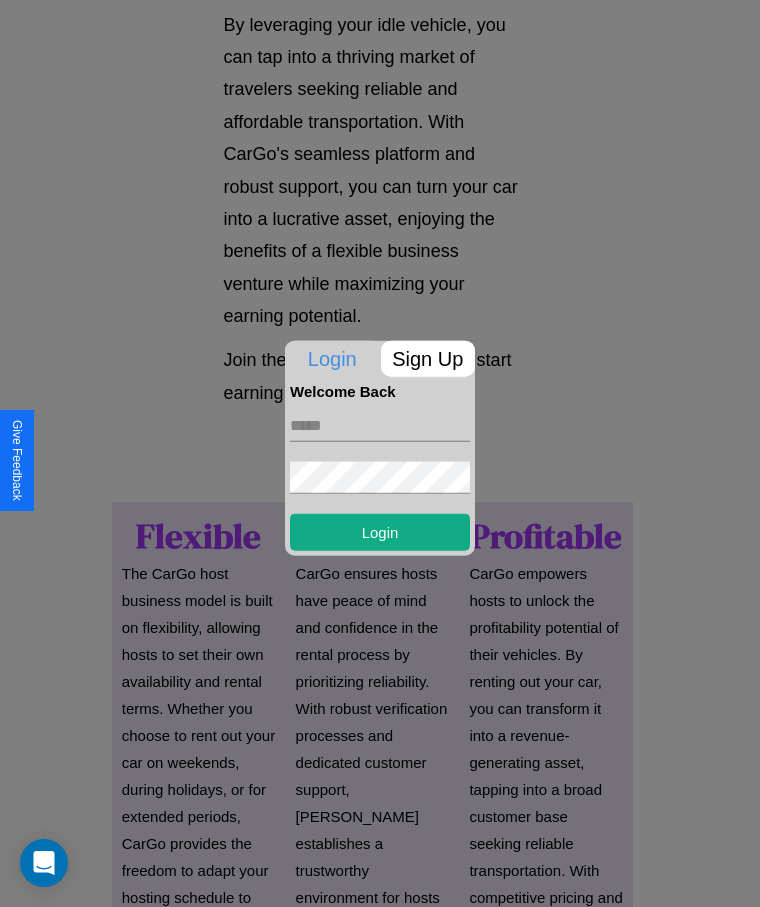 click at bounding box center (380, 425) 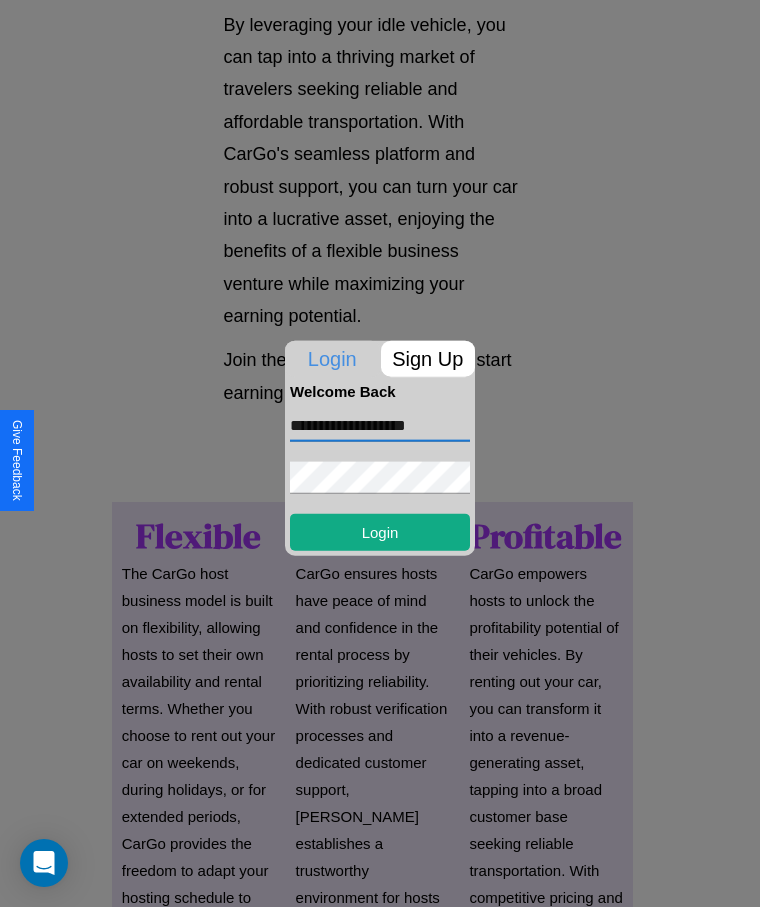 type on "**********" 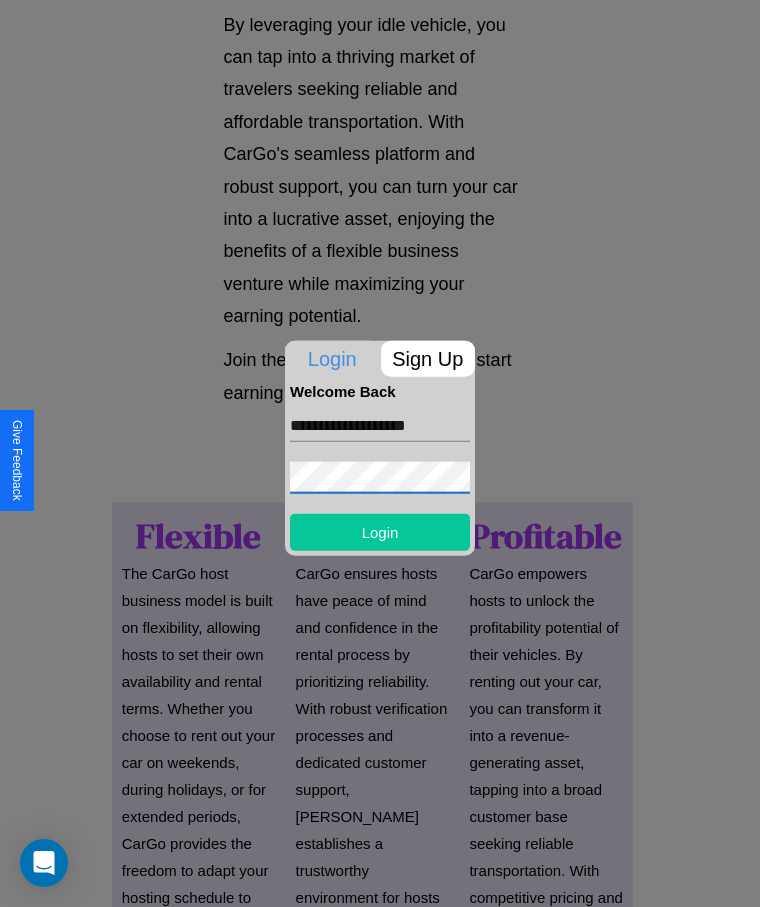 click on "Login" at bounding box center [380, 531] 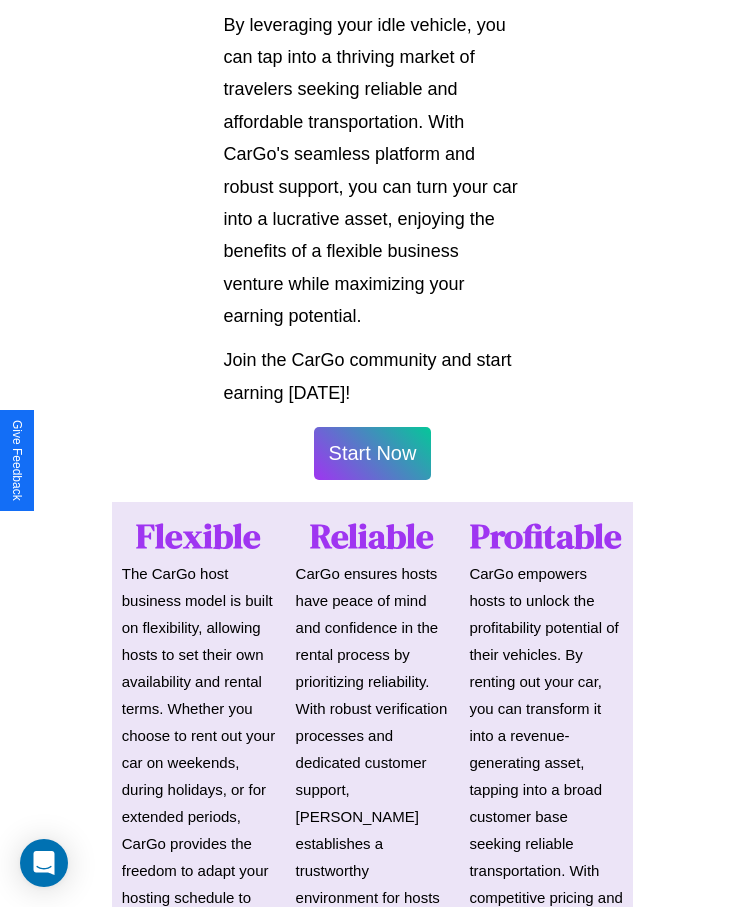 scroll, scrollTop: 1048, scrollLeft: 0, axis: vertical 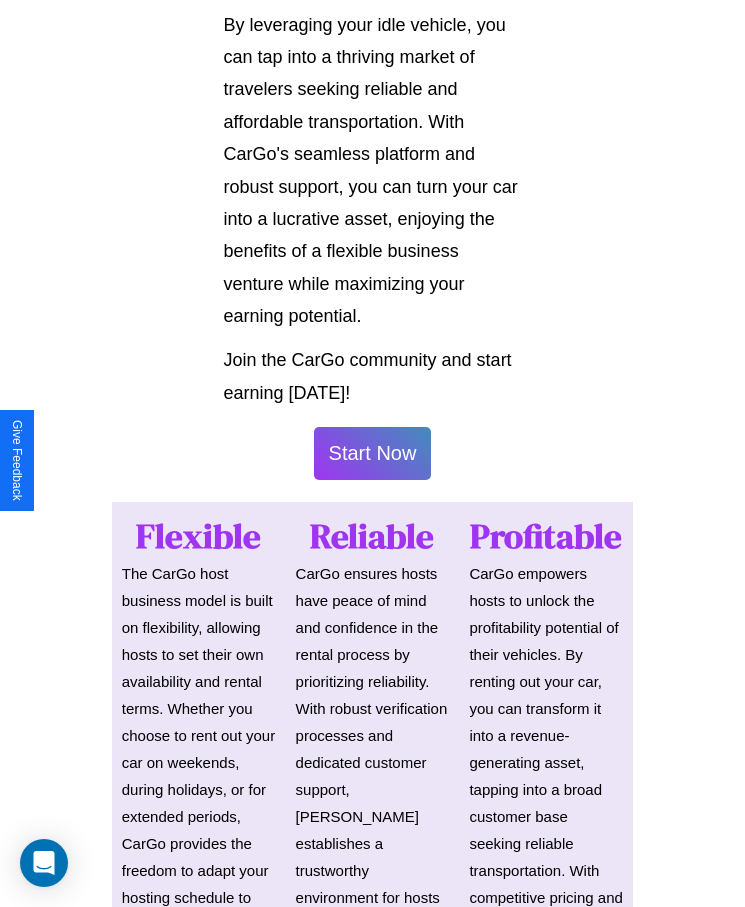 click on "Start Now" at bounding box center (373, 453) 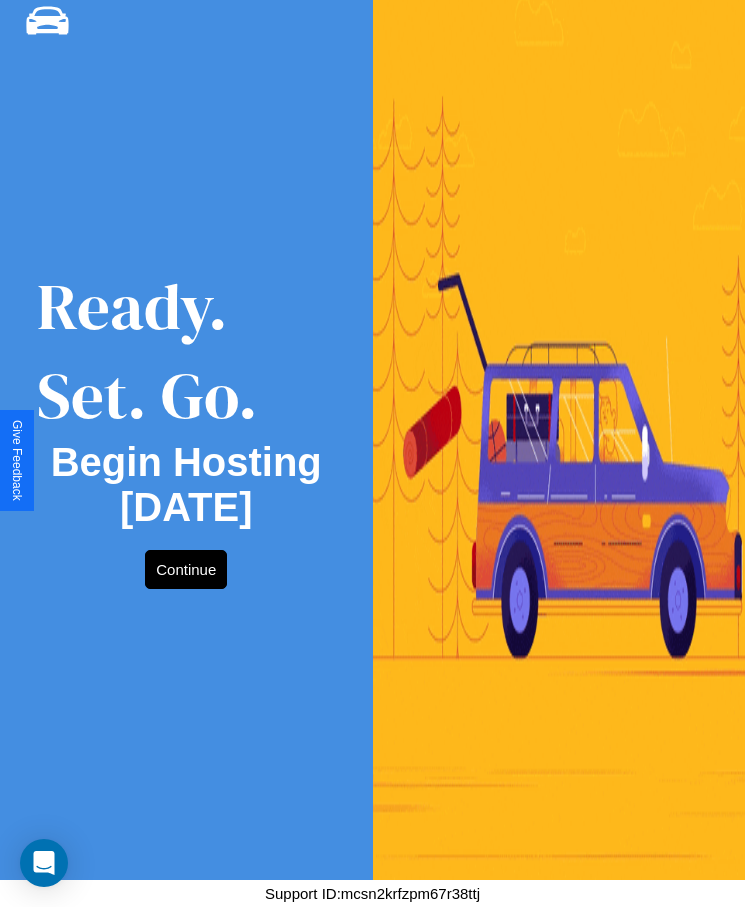 scroll, scrollTop: 0, scrollLeft: 0, axis: both 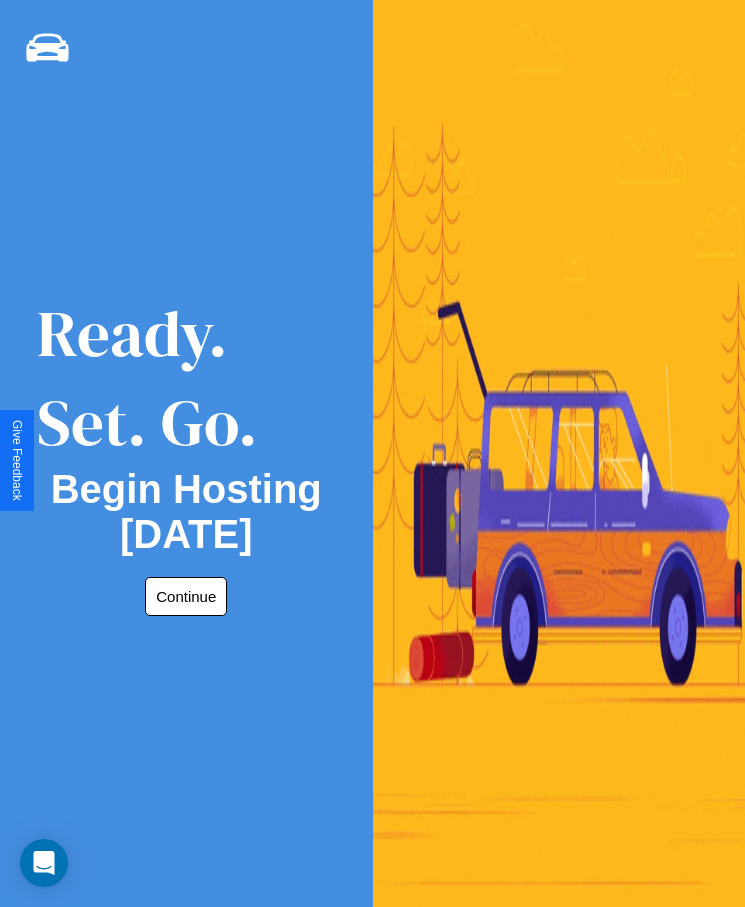 click on "Continue" at bounding box center (186, 596) 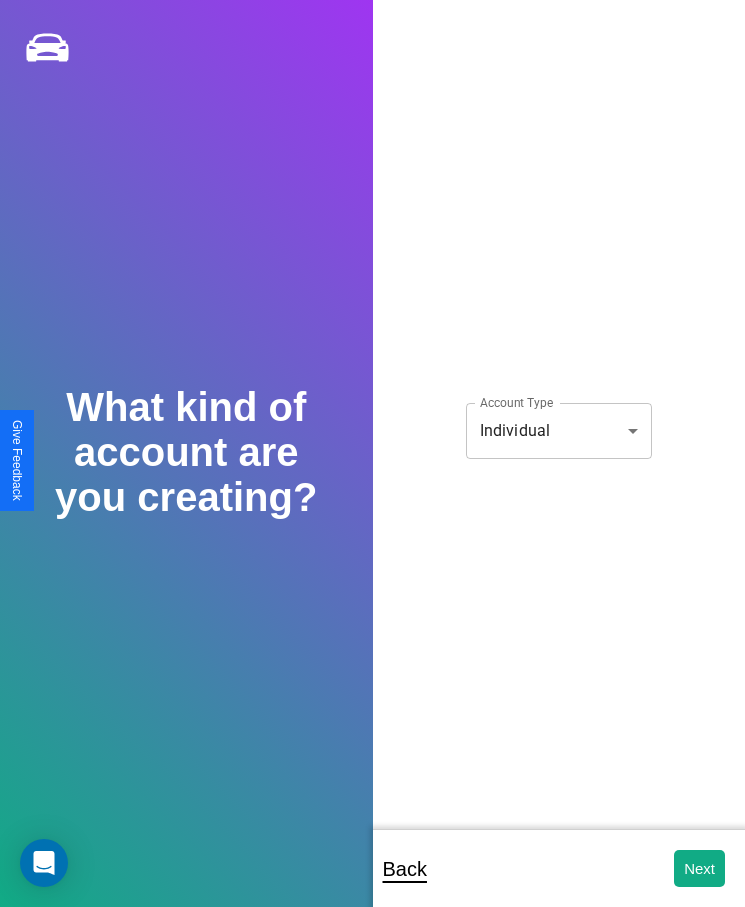 click on "**********" at bounding box center (372, 467) 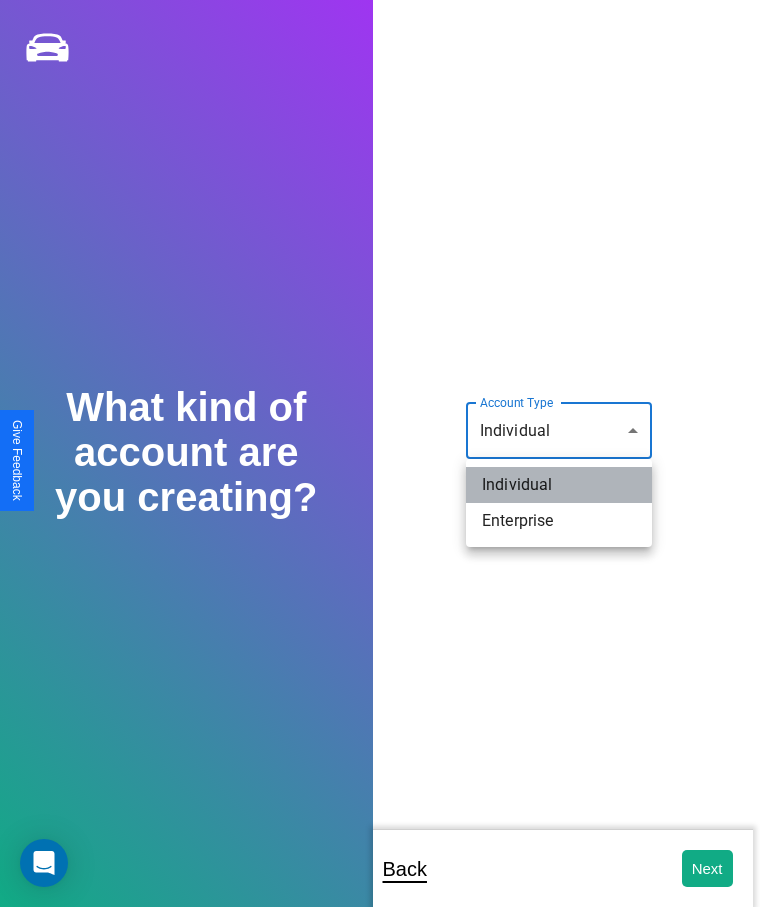 click on "Individual" at bounding box center (559, 485) 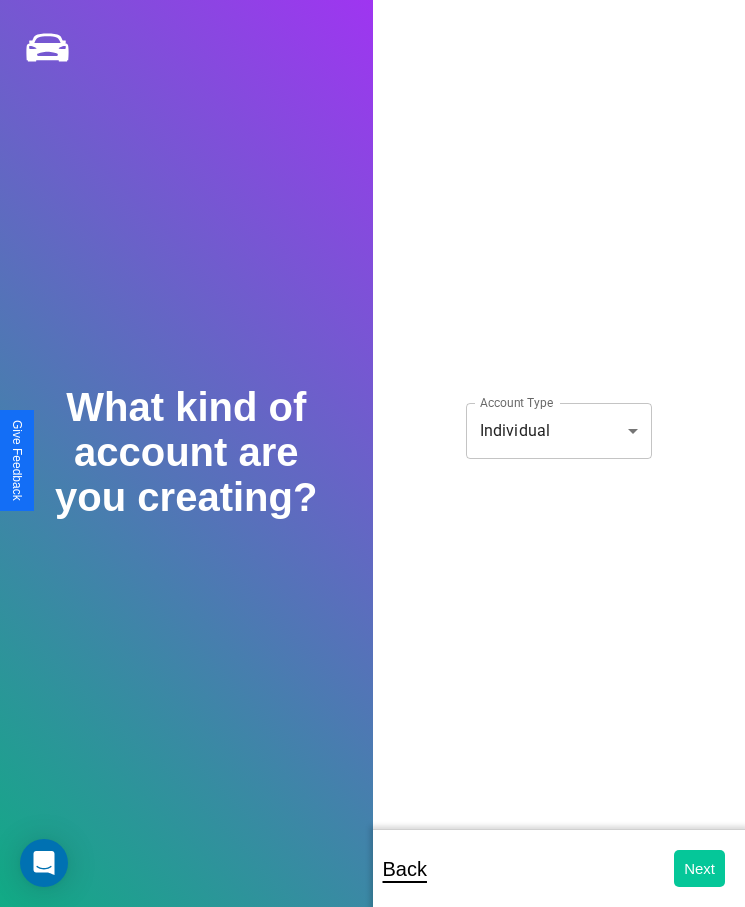 click on "Next" at bounding box center (699, 868) 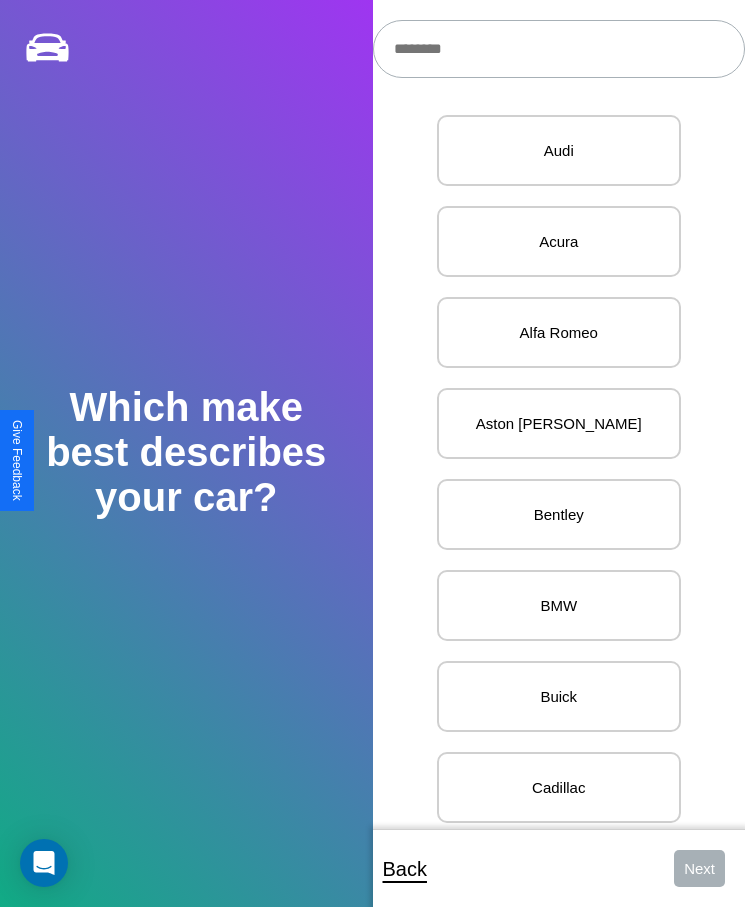 scroll, scrollTop: 27, scrollLeft: 0, axis: vertical 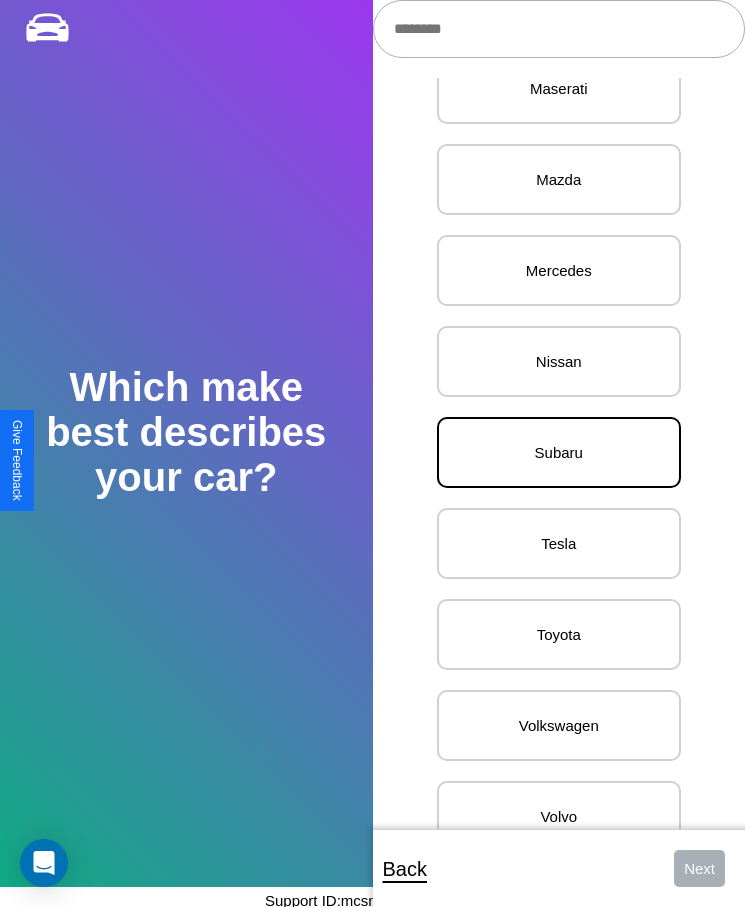click on "Subaru" at bounding box center [559, 452] 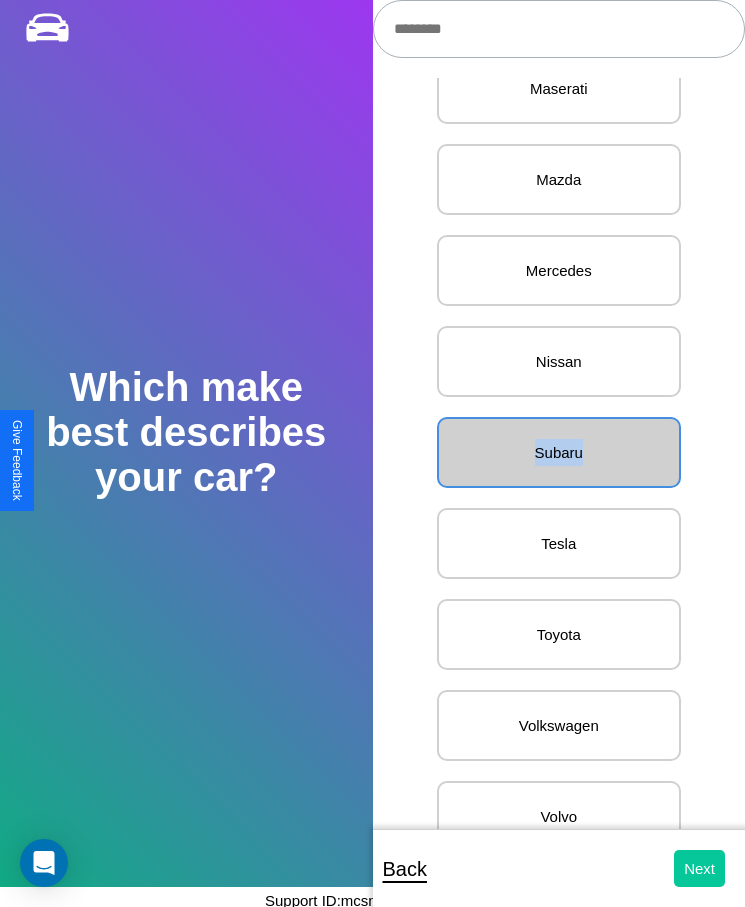 click on "Next" at bounding box center (699, 868) 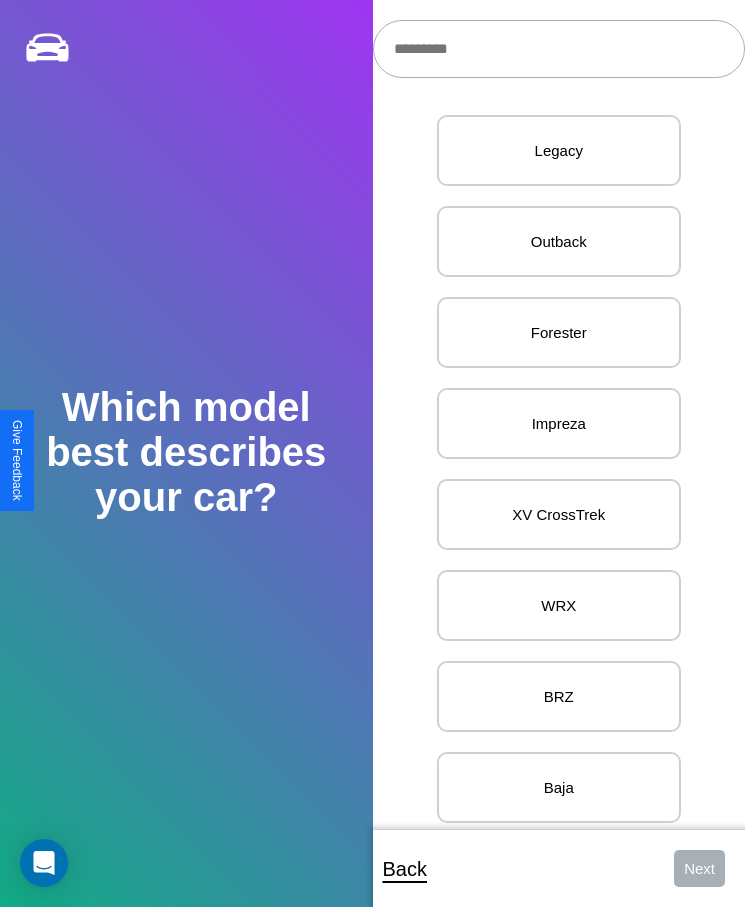 scroll, scrollTop: 27, scrollLeft: 0, axis: vertical 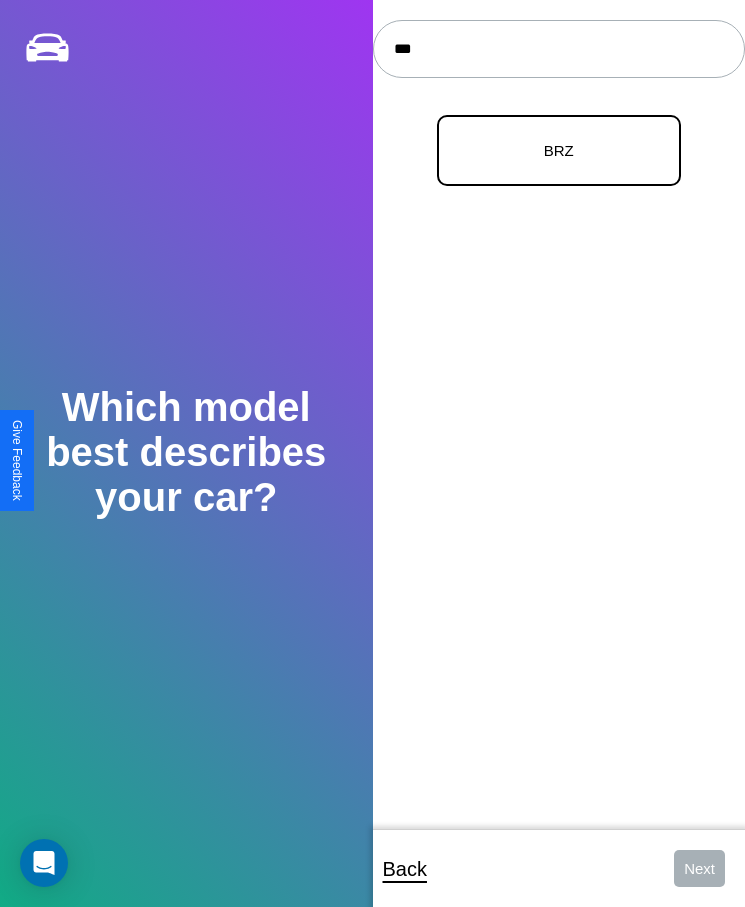 type on "***" 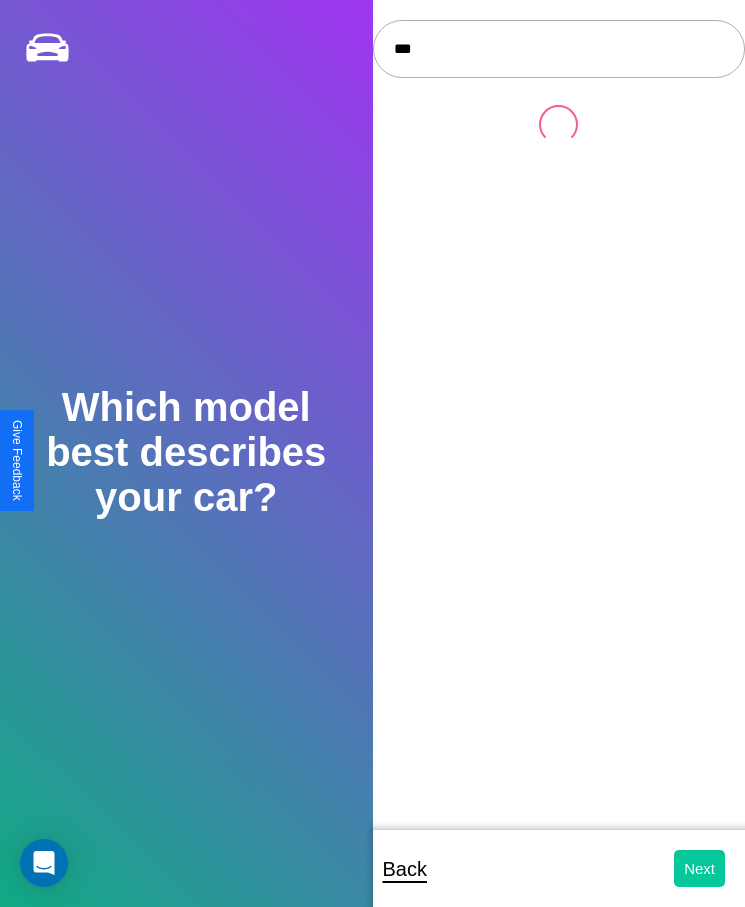 click on "Next" at bounding box center [699, 868] 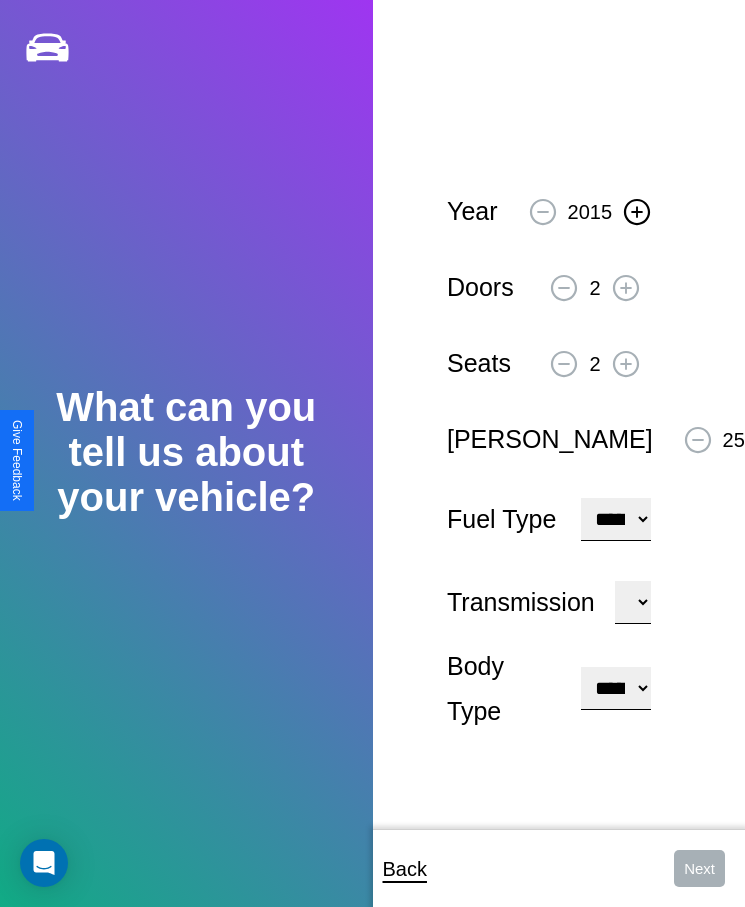 click 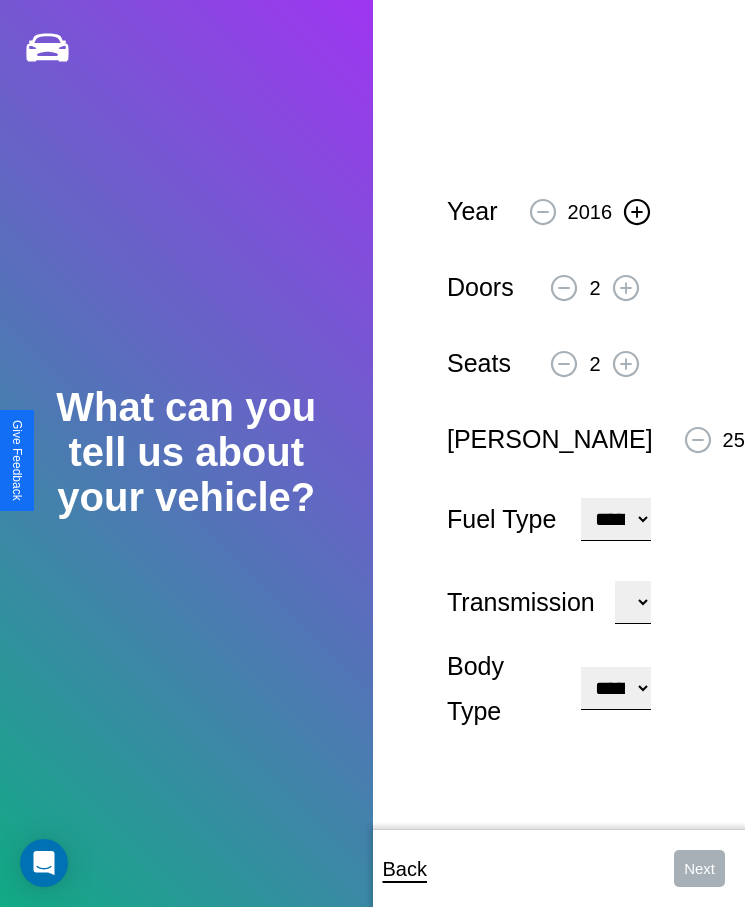 click 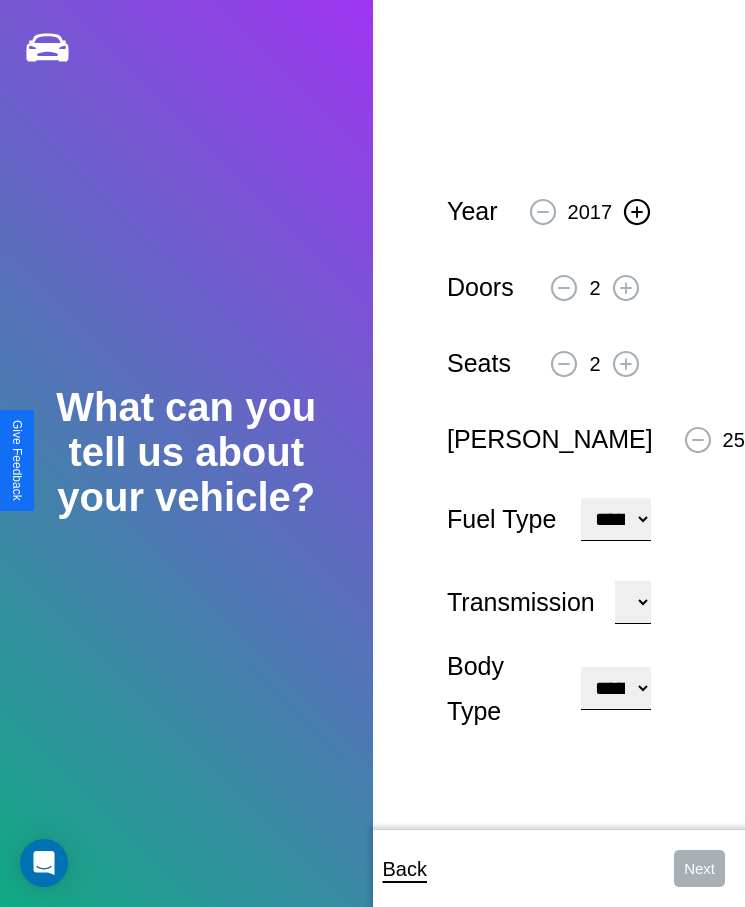 click 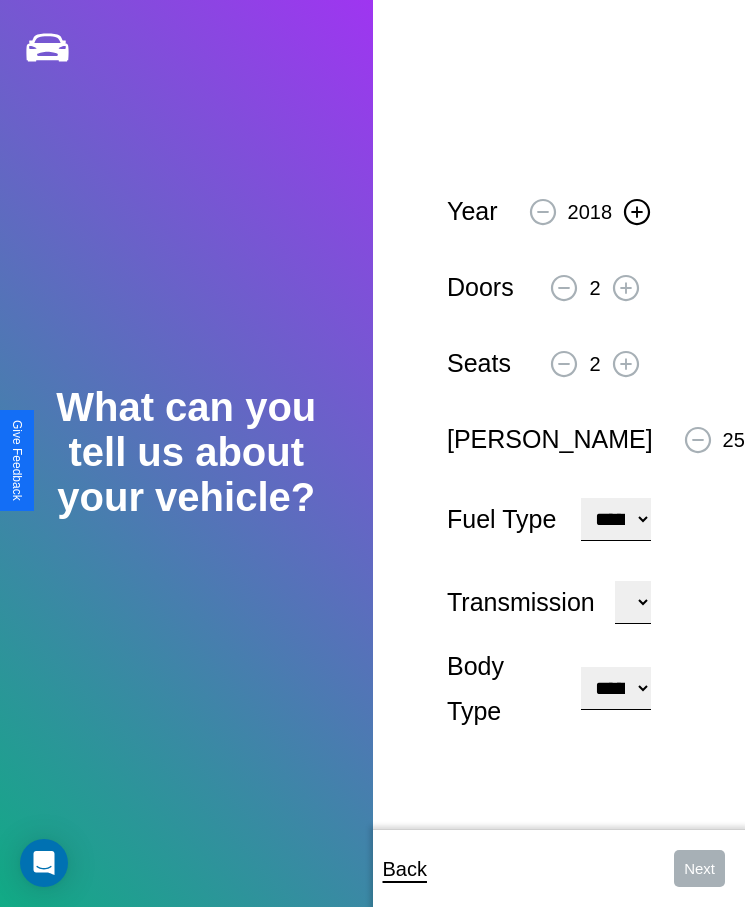 click 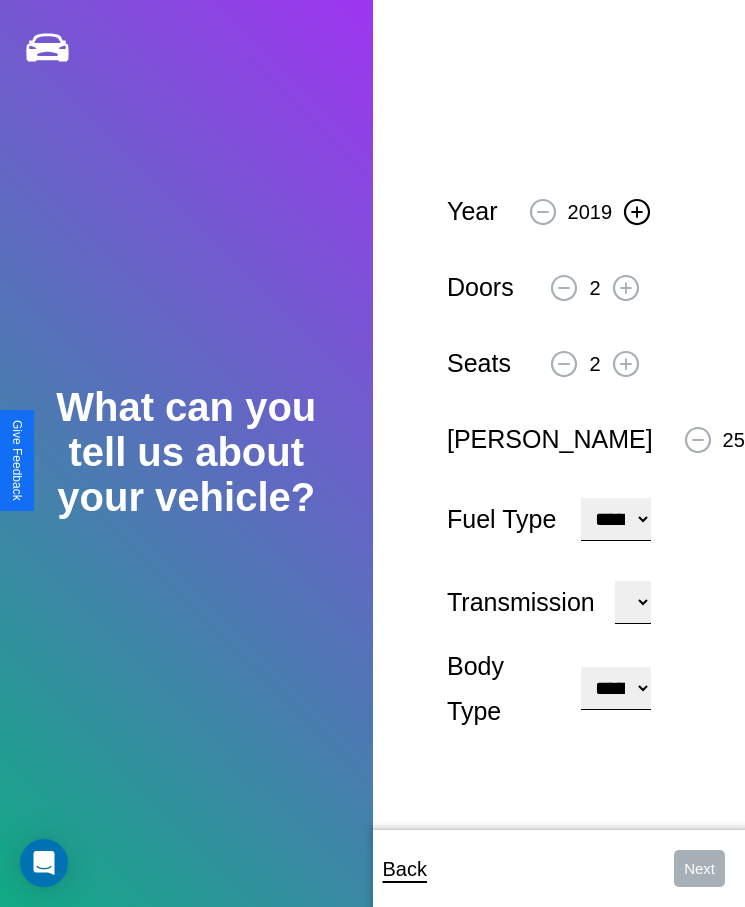 click 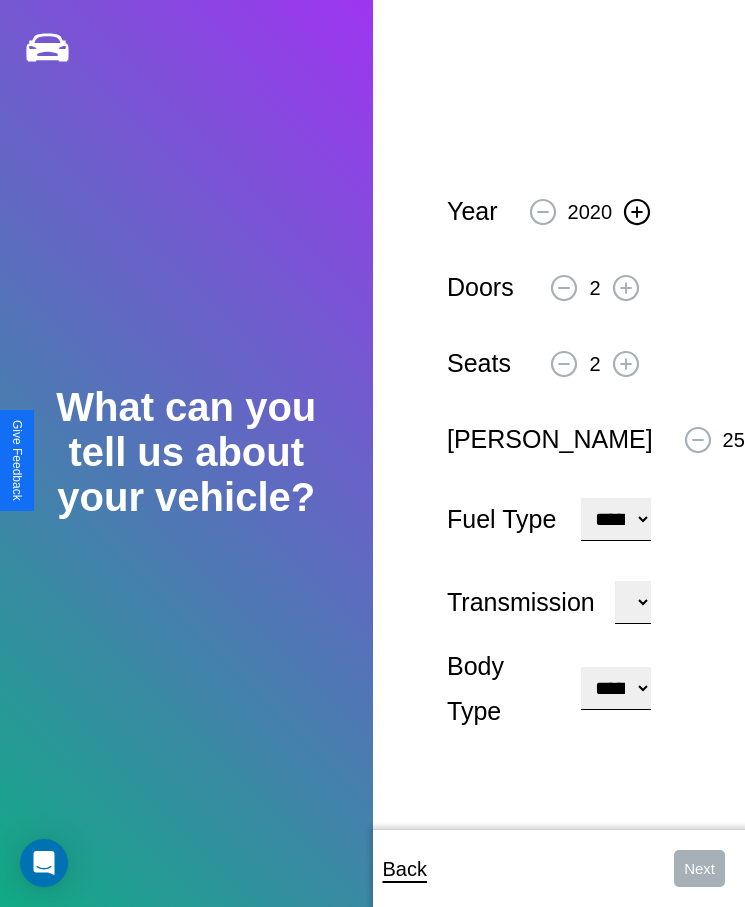 click 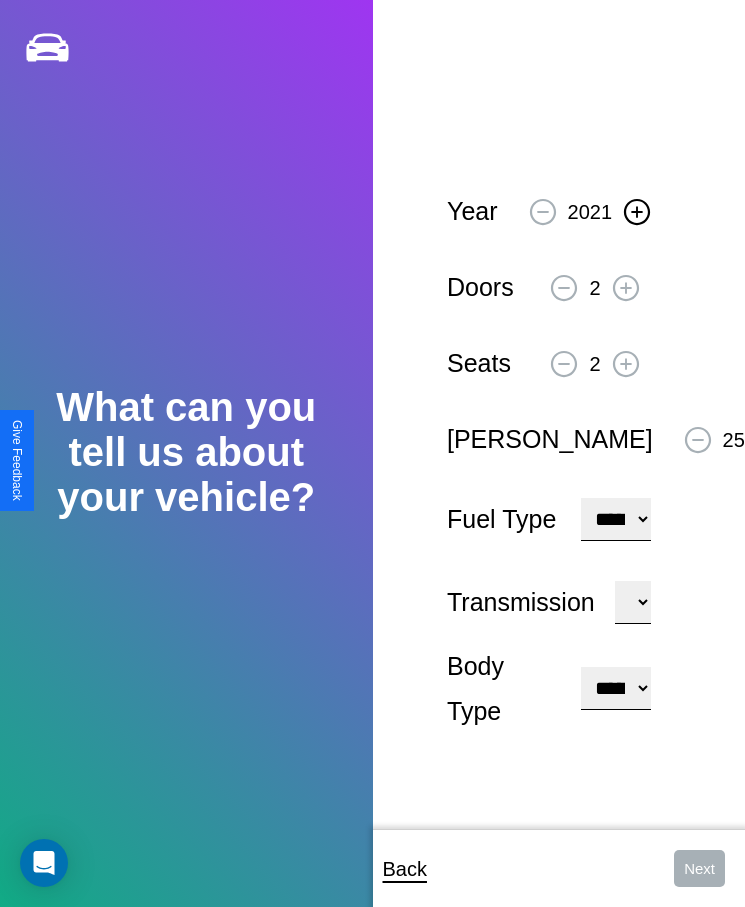 click 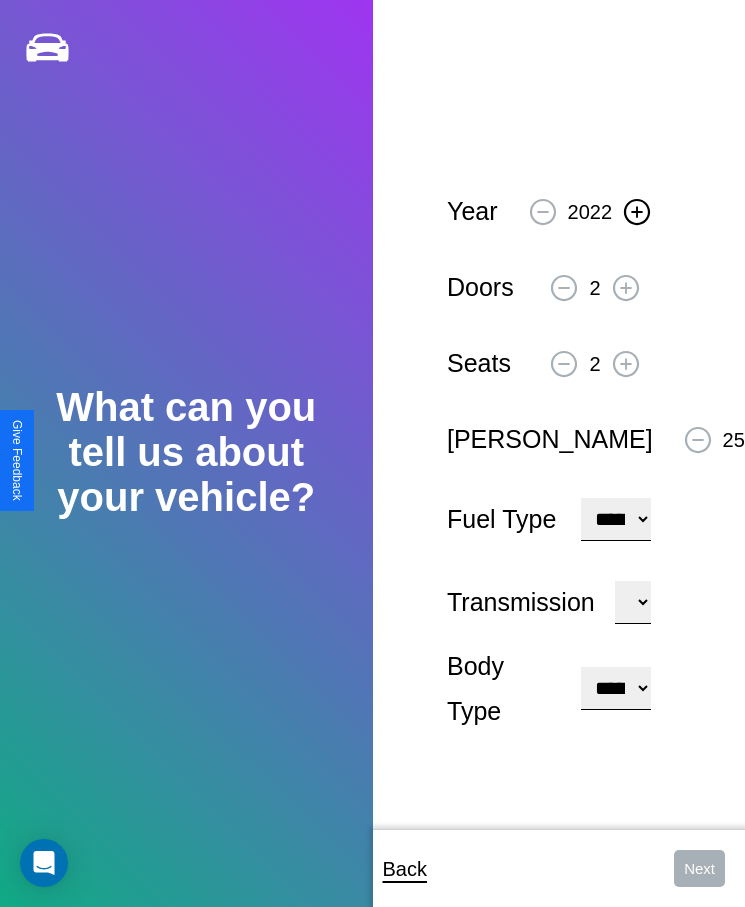 click 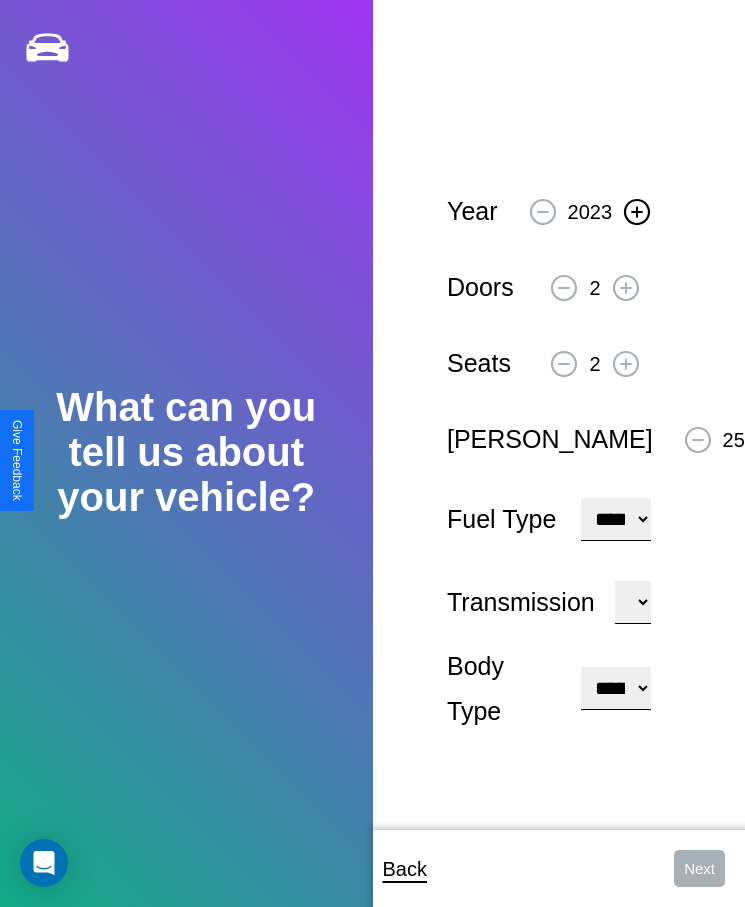 click 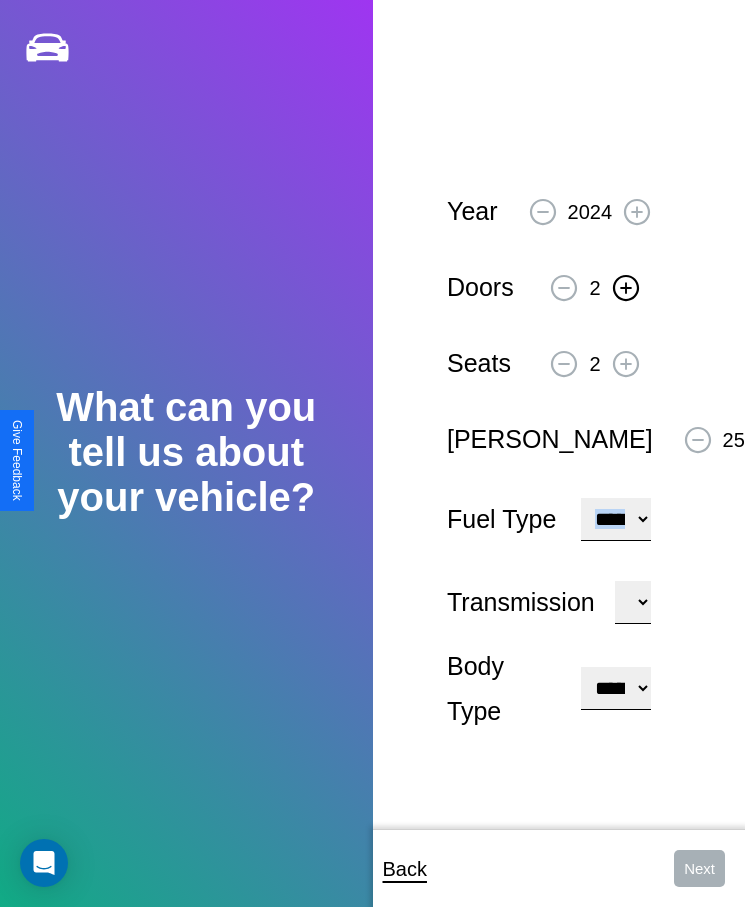 click 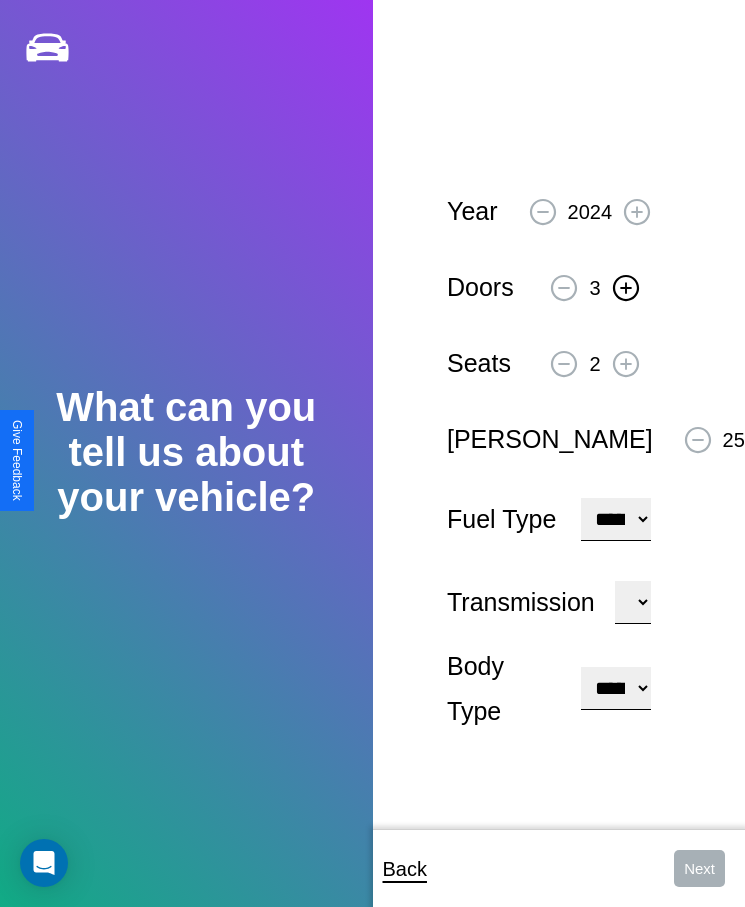 click 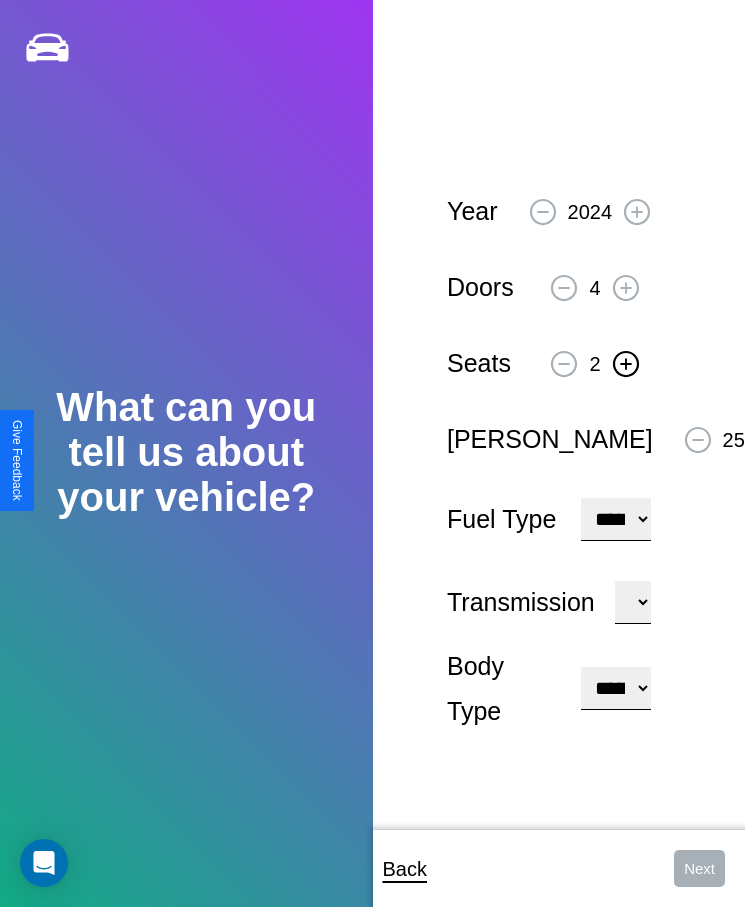 click 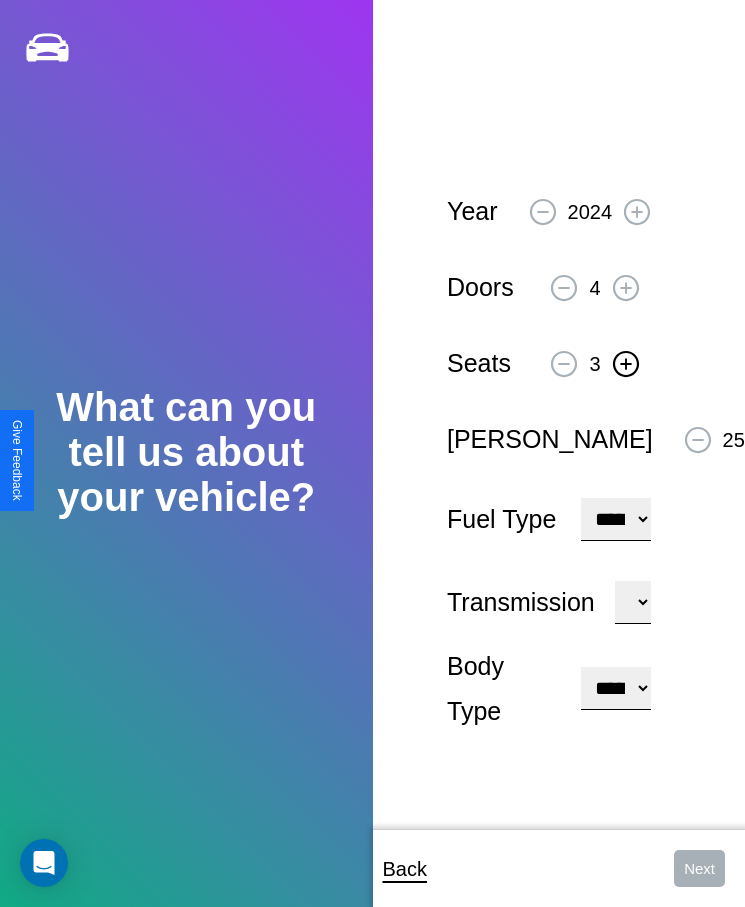 click 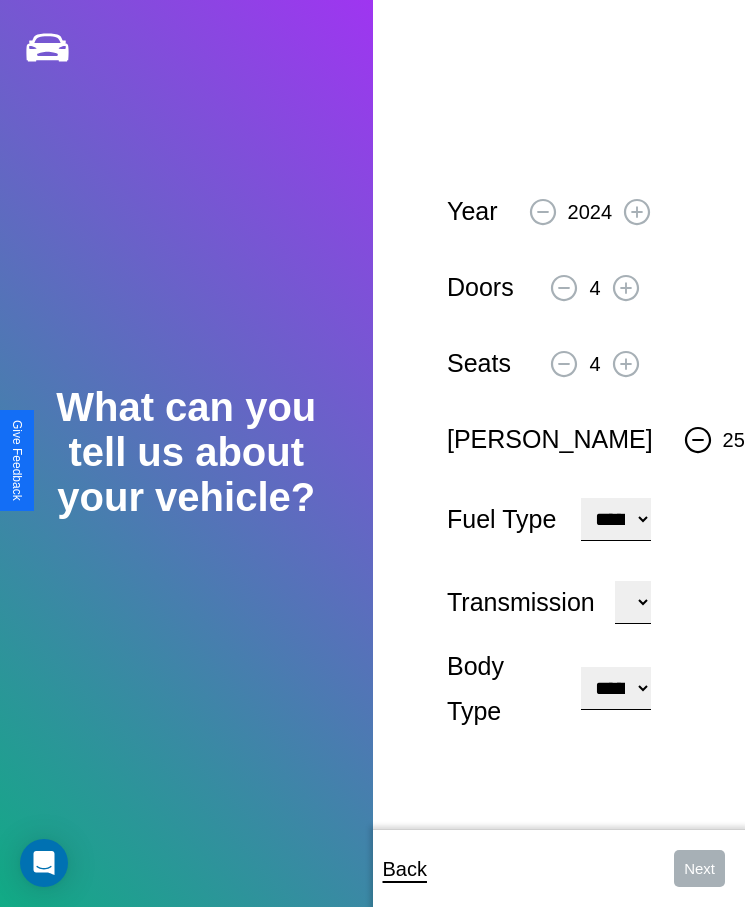 click 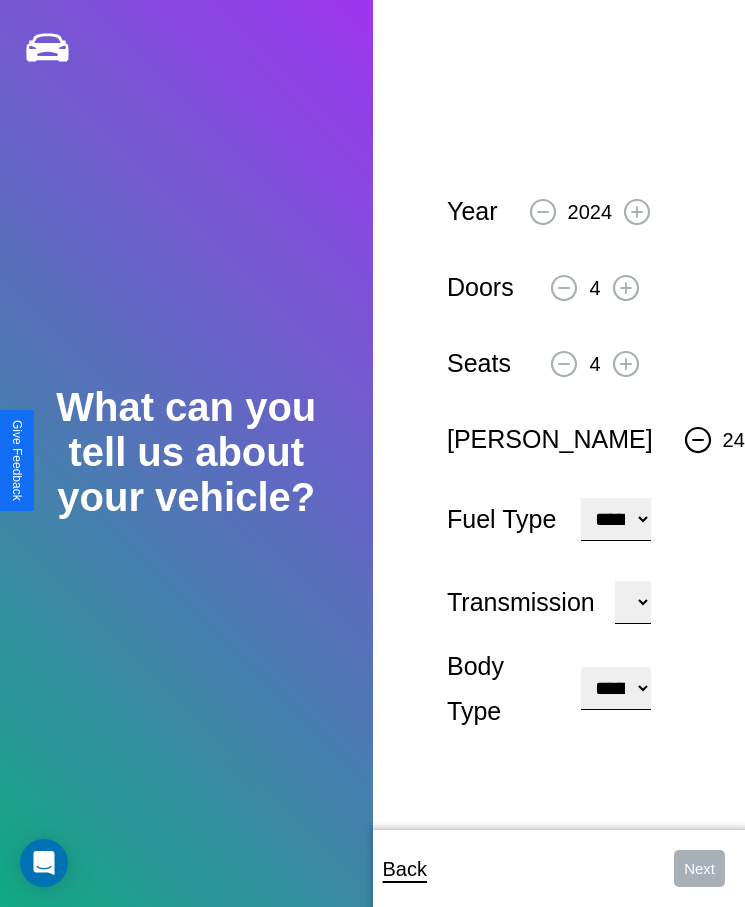 click 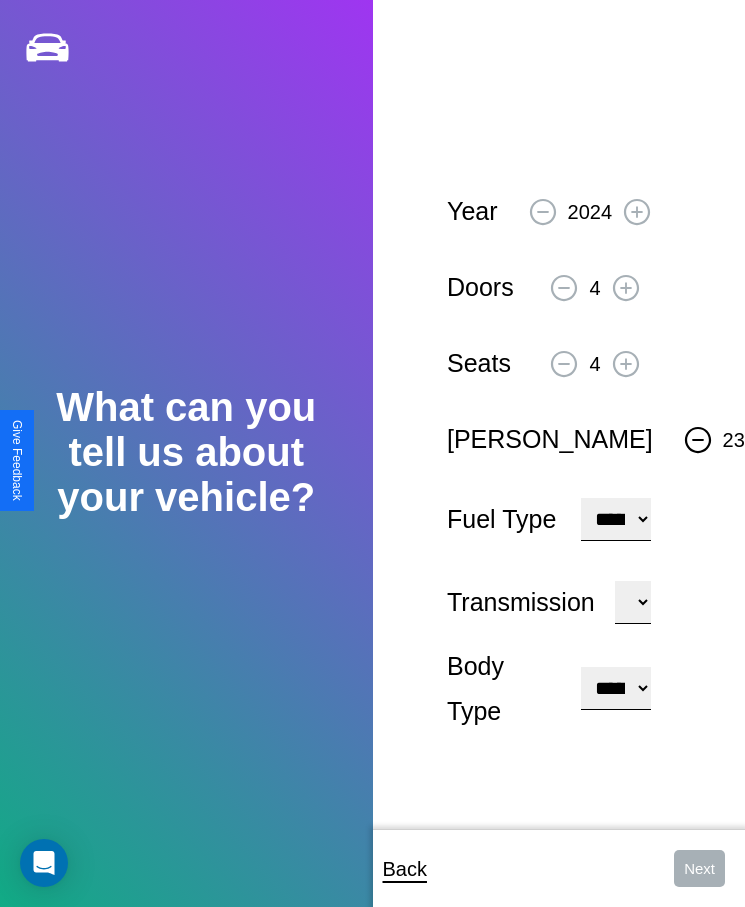 click 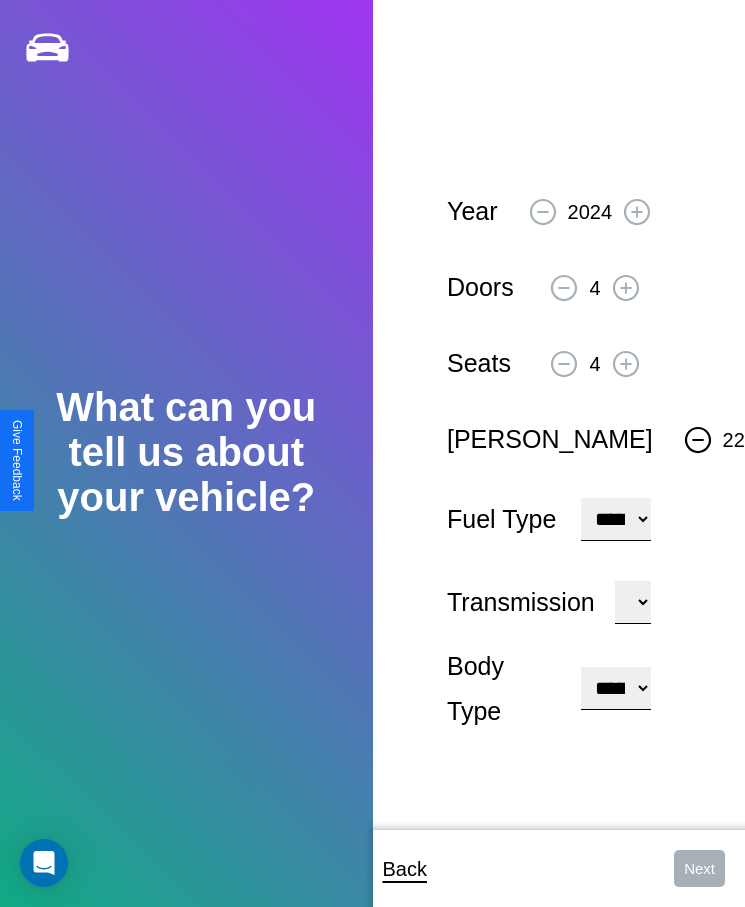 click 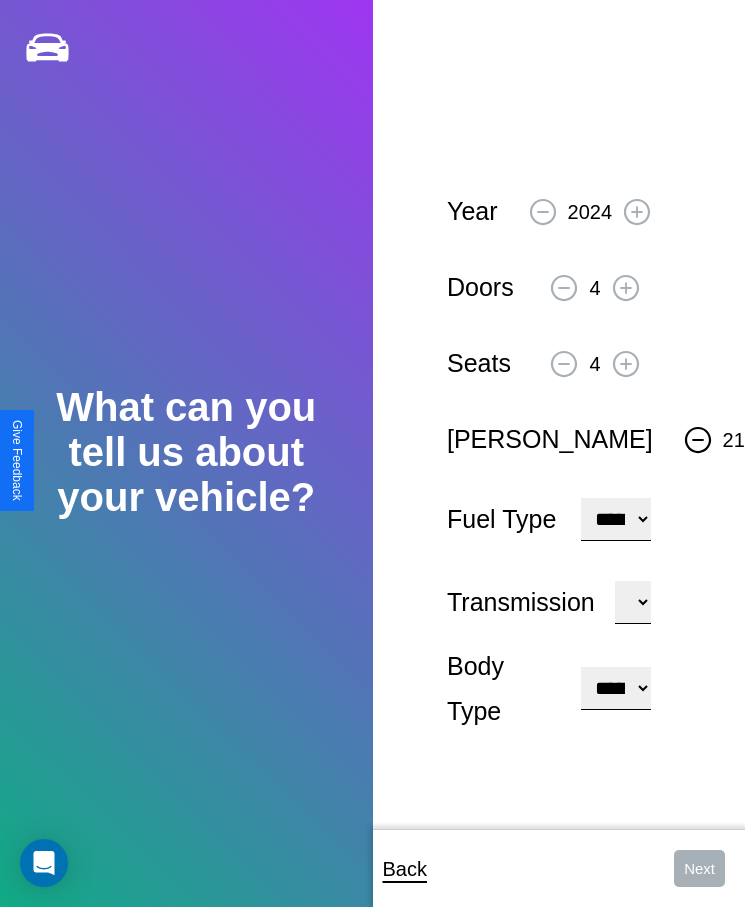 click 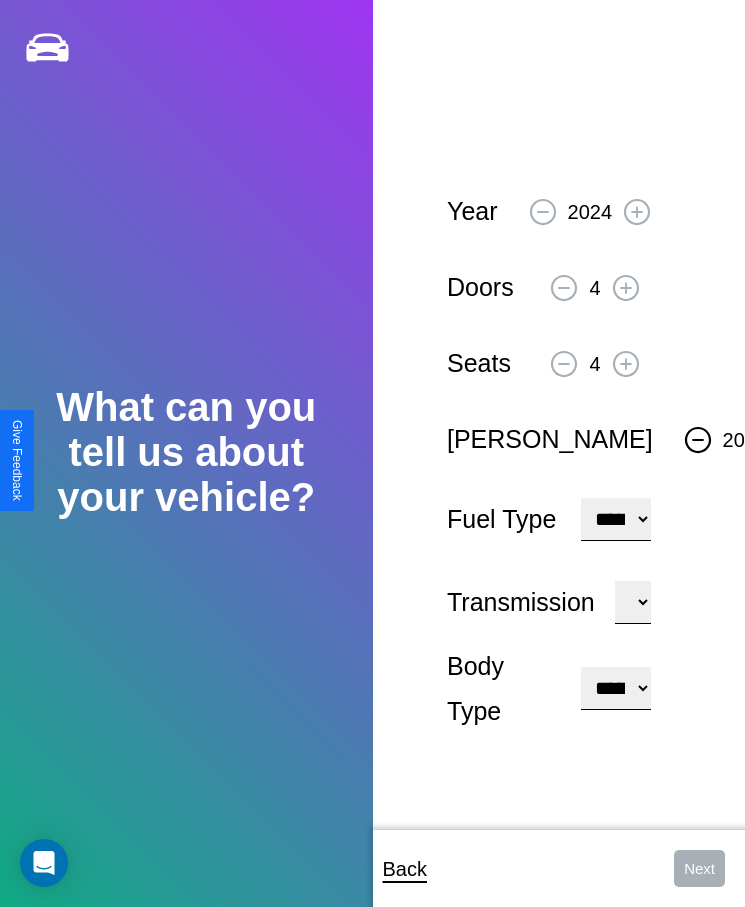 click 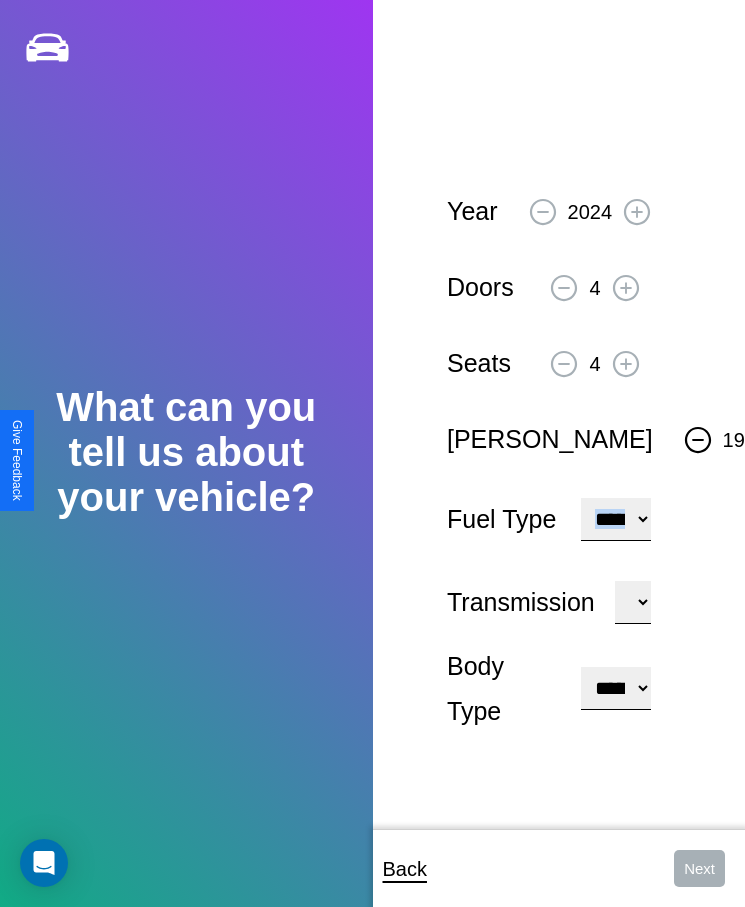 click on "**********" at bounding box center (615, 519) 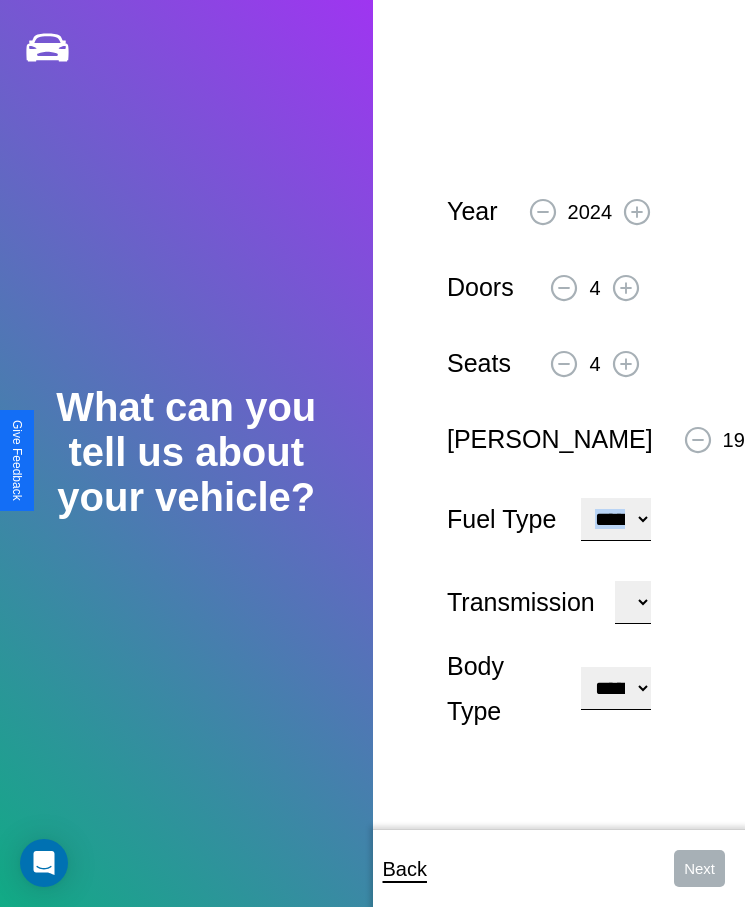 select on "***" 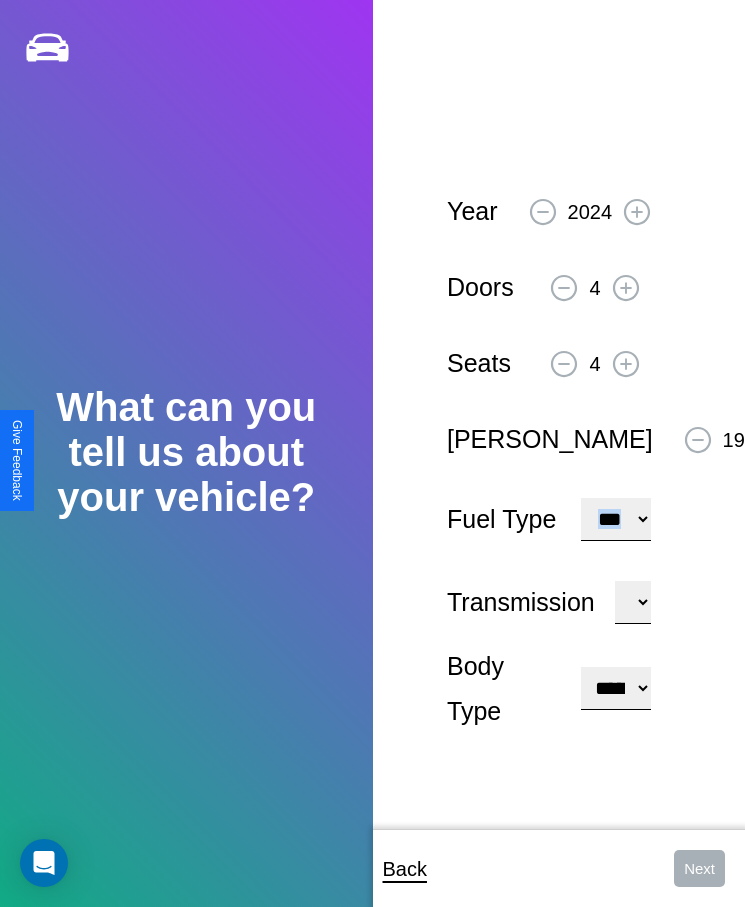 click on "****** ********* ******" at bounding box center [633, 602] 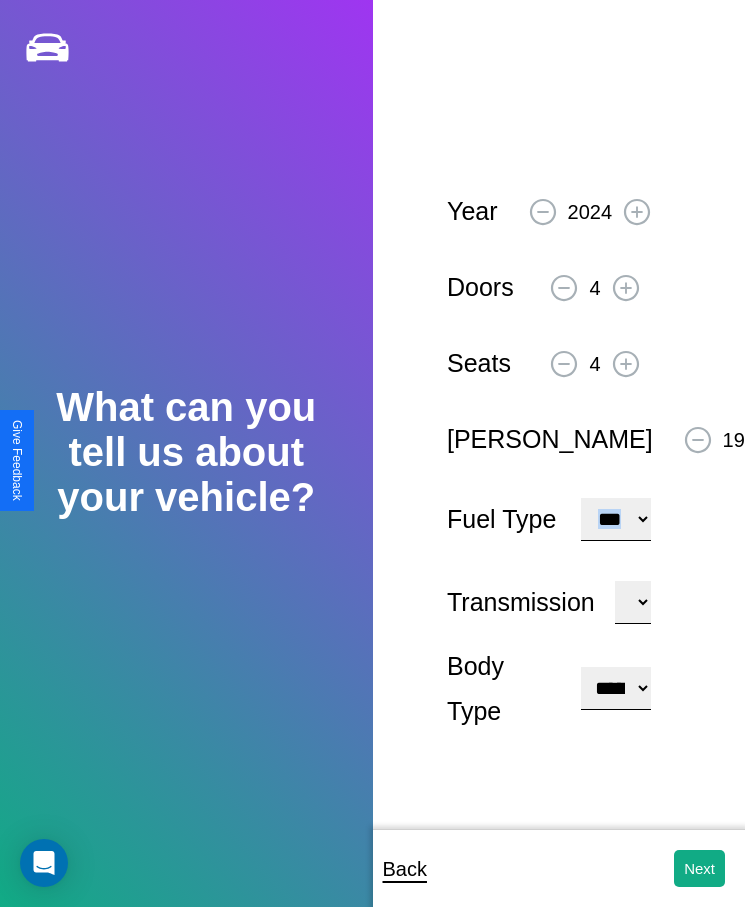 click on "**********" at bounding box center [615, 688] 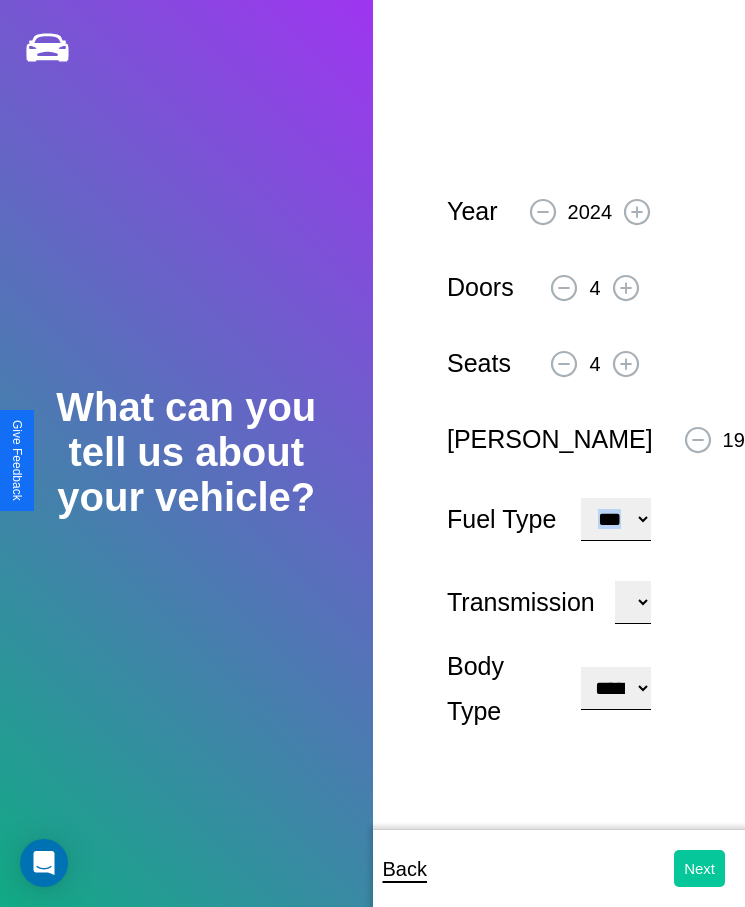 click on "Next" at bounding box center [699, 868] 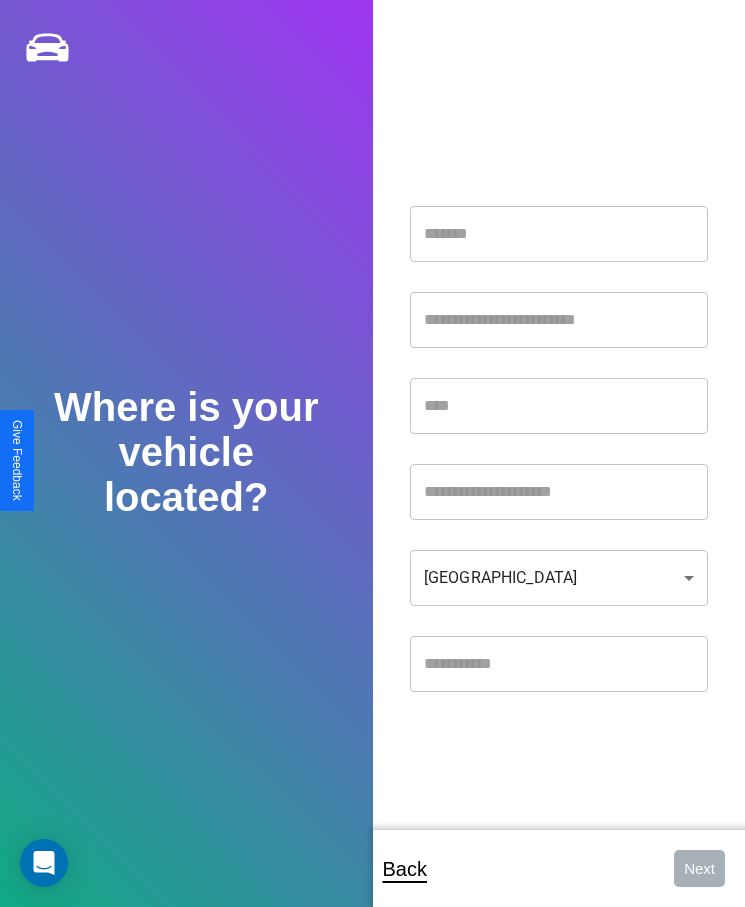 click at bounding box center (559, 234) 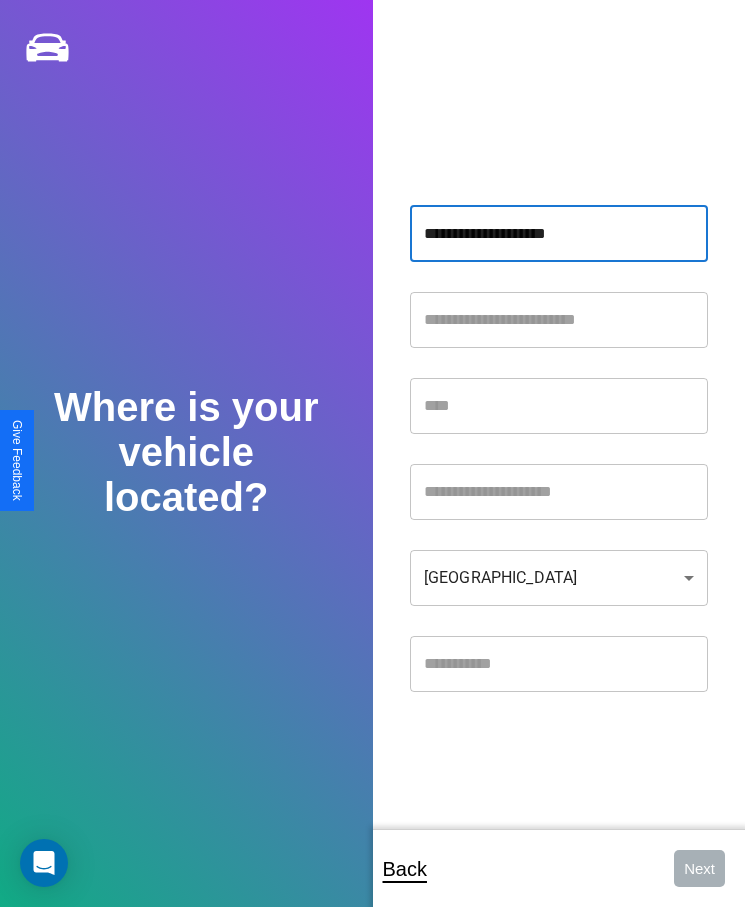 type on "**********" 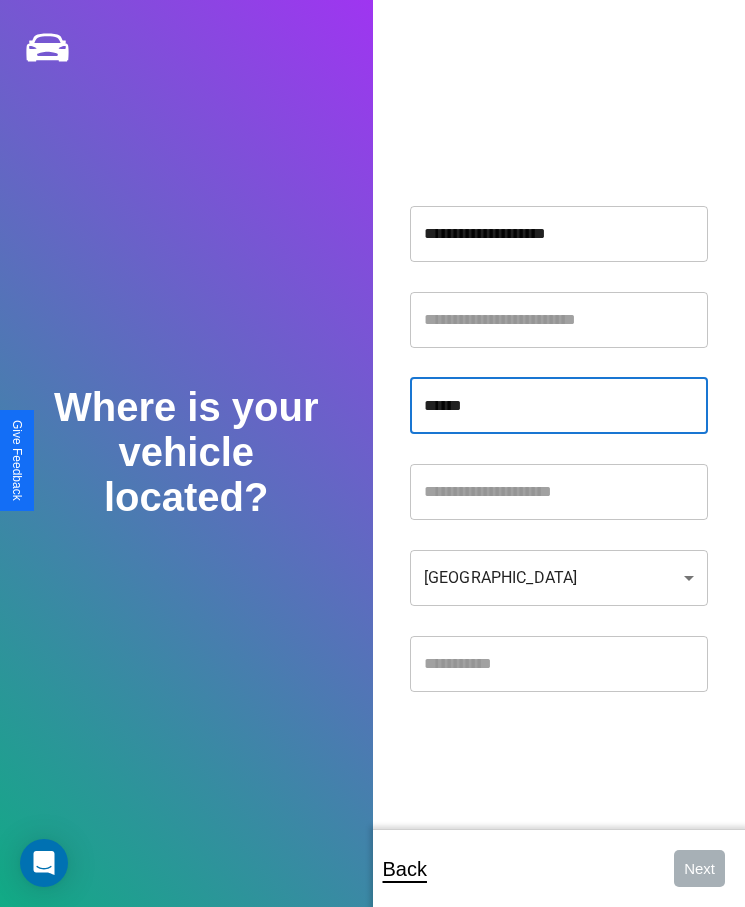 type on "******" 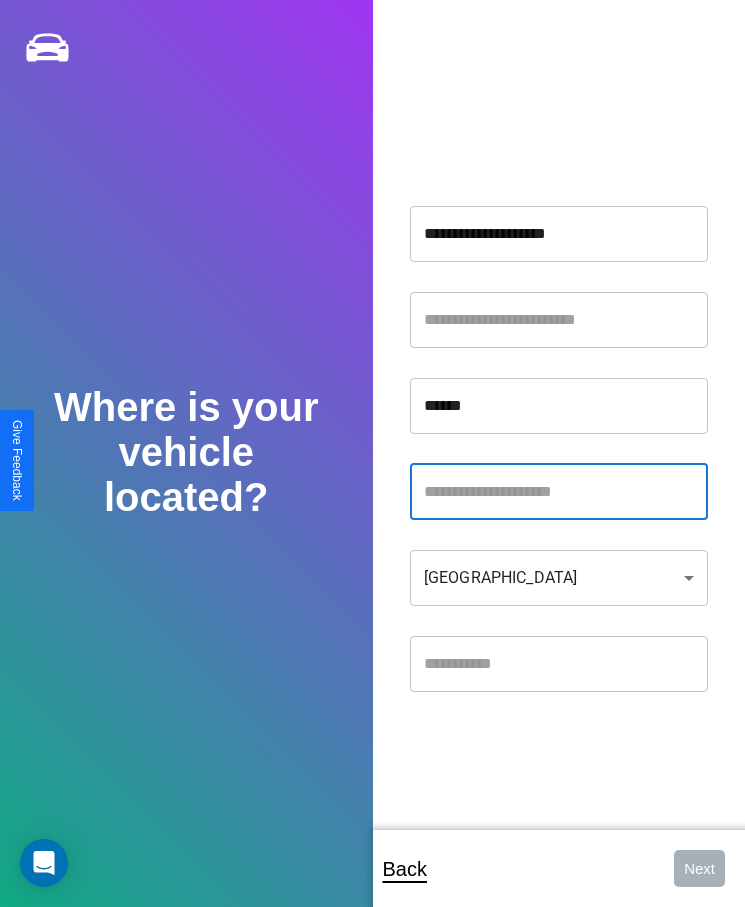 click at bounding box center [559, 492] 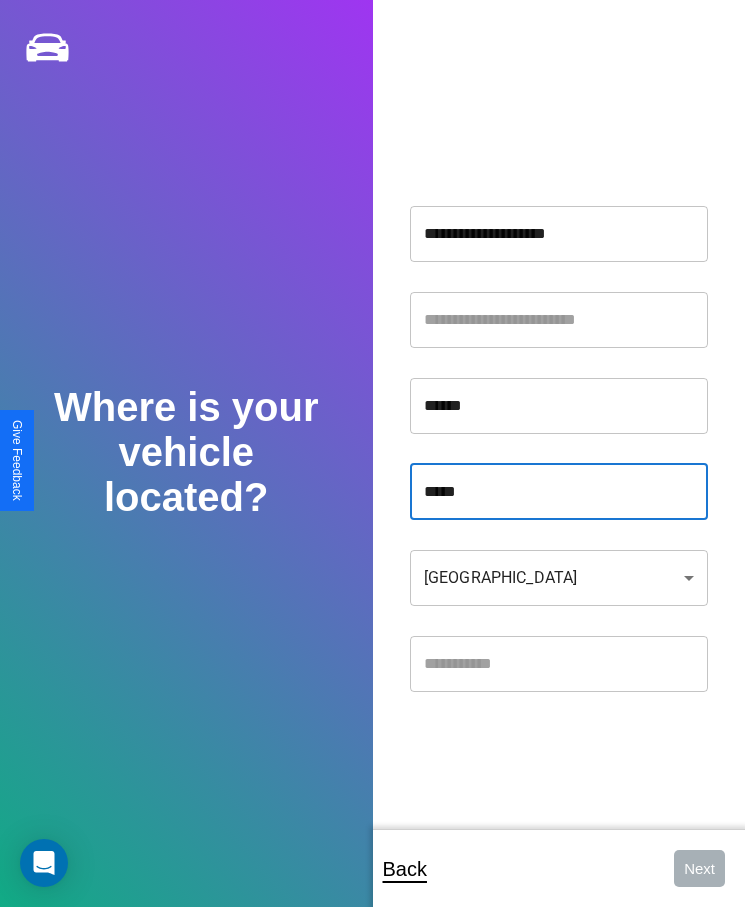 type on "*****" 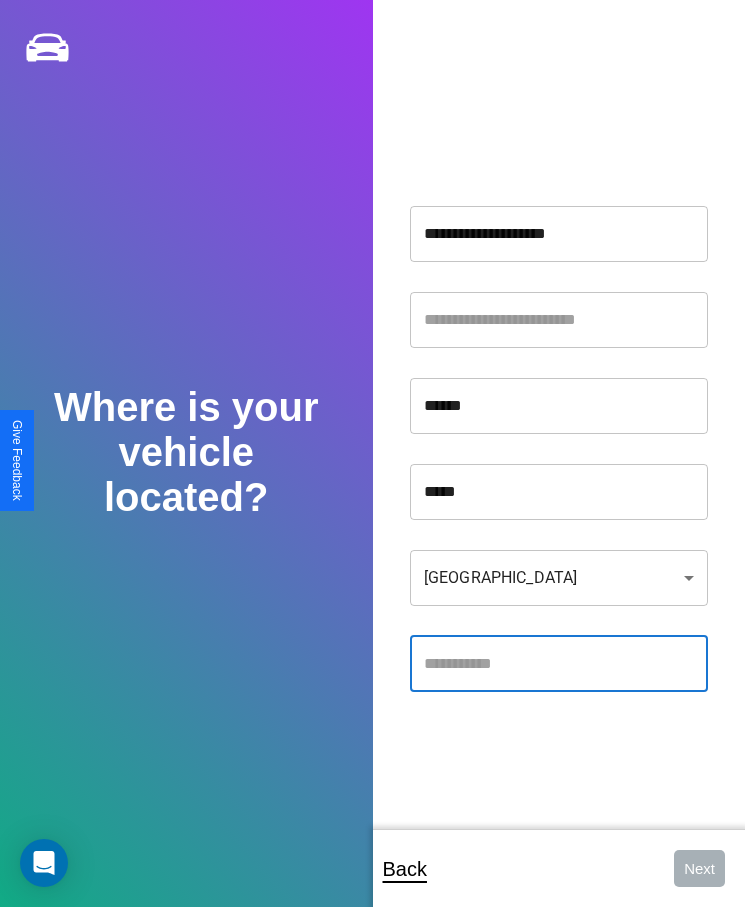 click at bounding box center (559, 664) 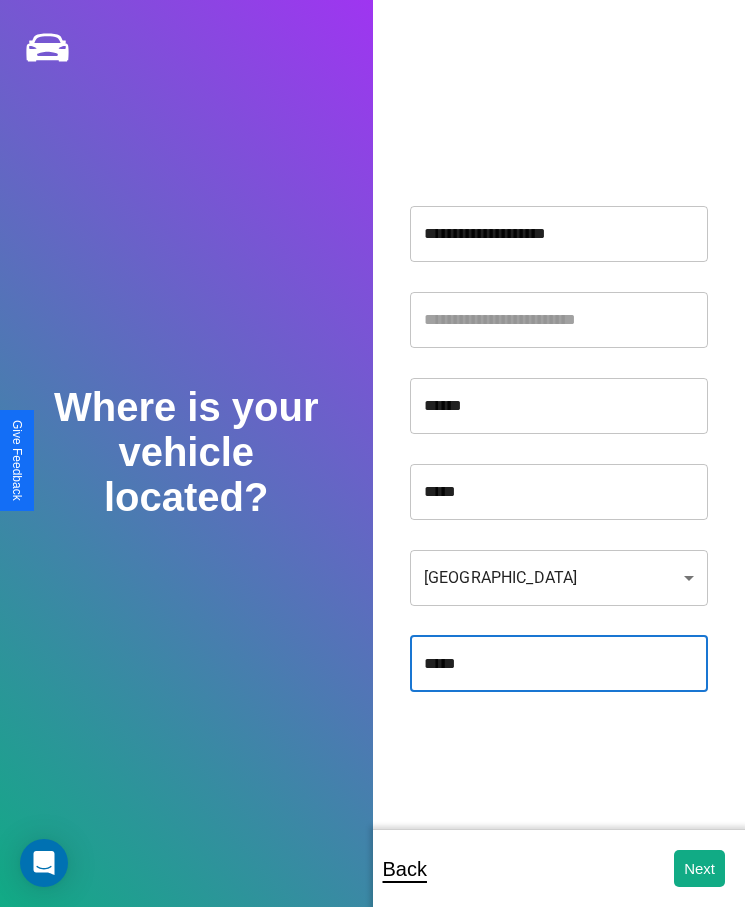 type on "*****" 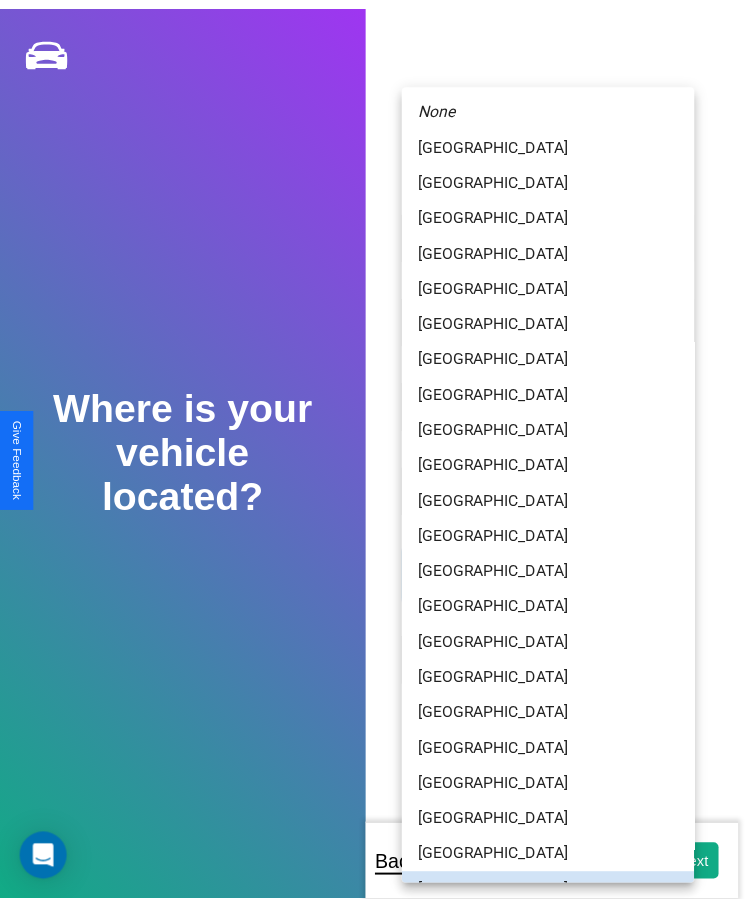 scroll, scrollTop: 25, scrollLeft: 0, axis: vertical 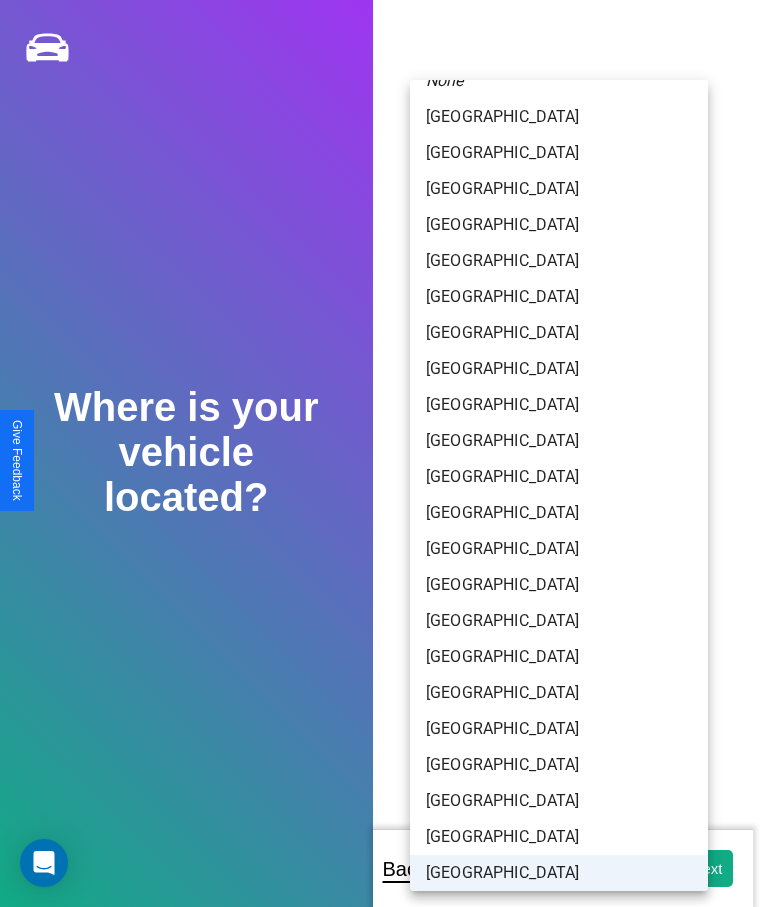 click on "[GEOGRAPHIC_DATA]" at bounding box center (559, 873) 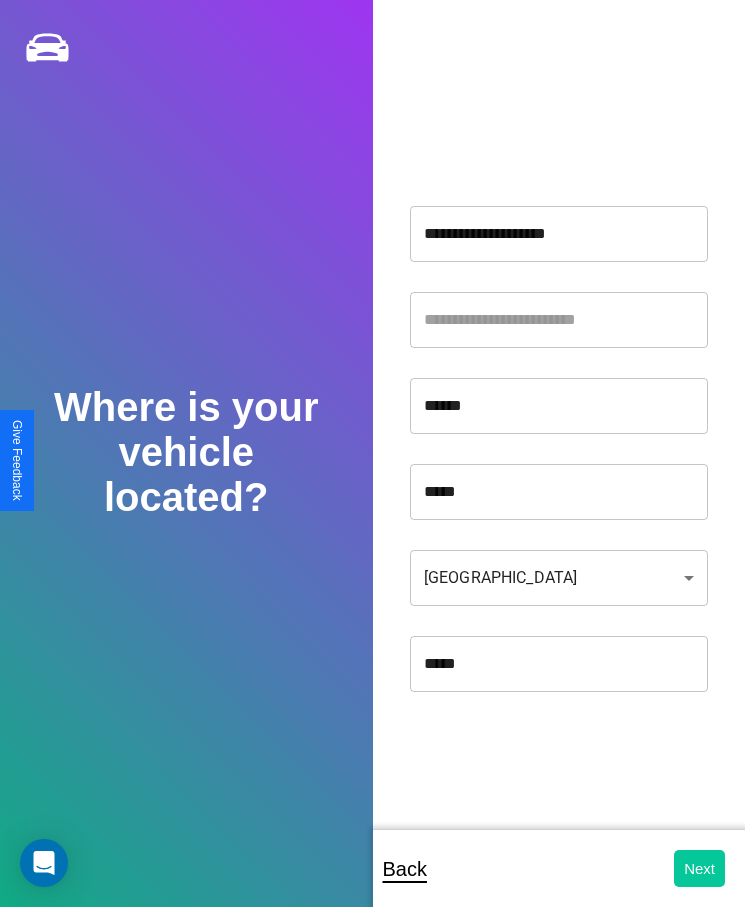 click on "Next" at bounding box center (699, 868) 